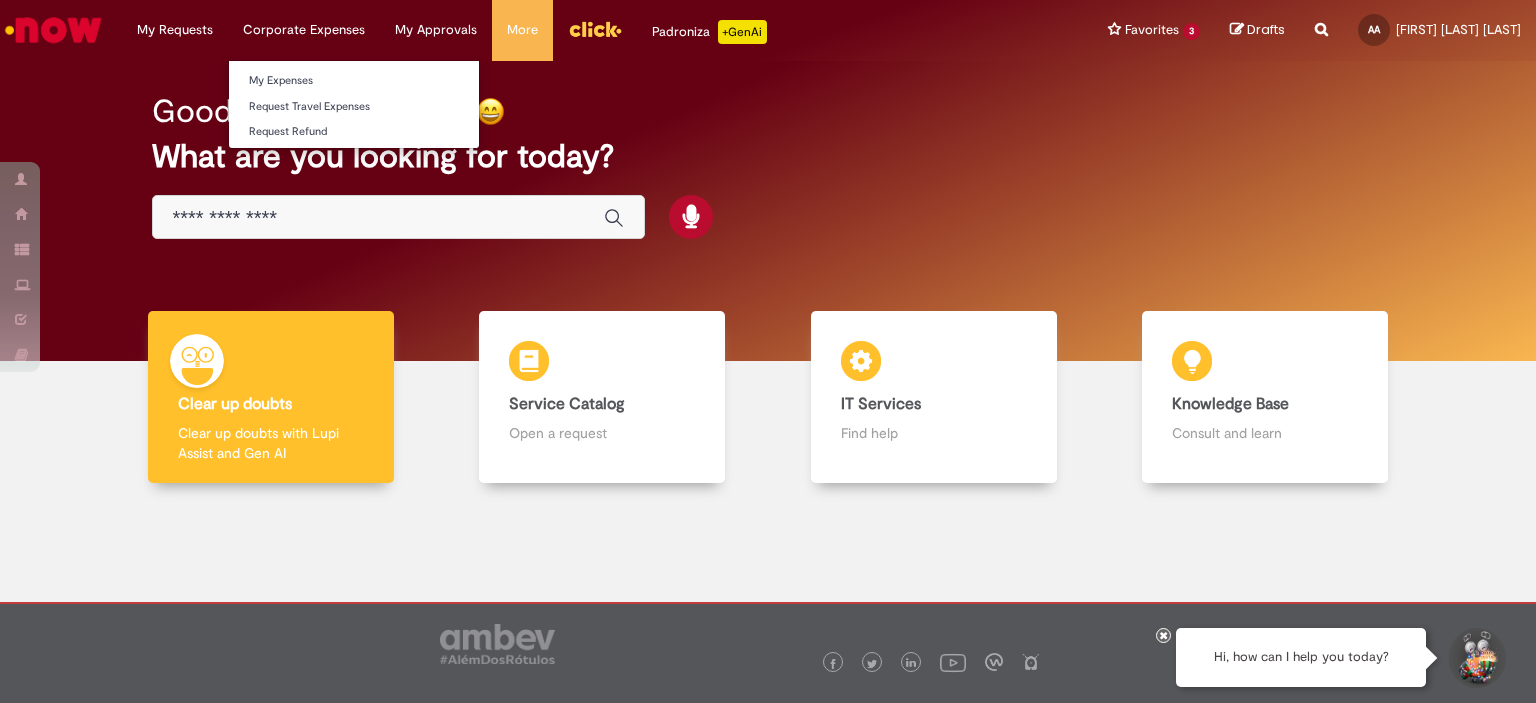 scroll, scrollTop: 0, scrollLeft: 0, axis: both 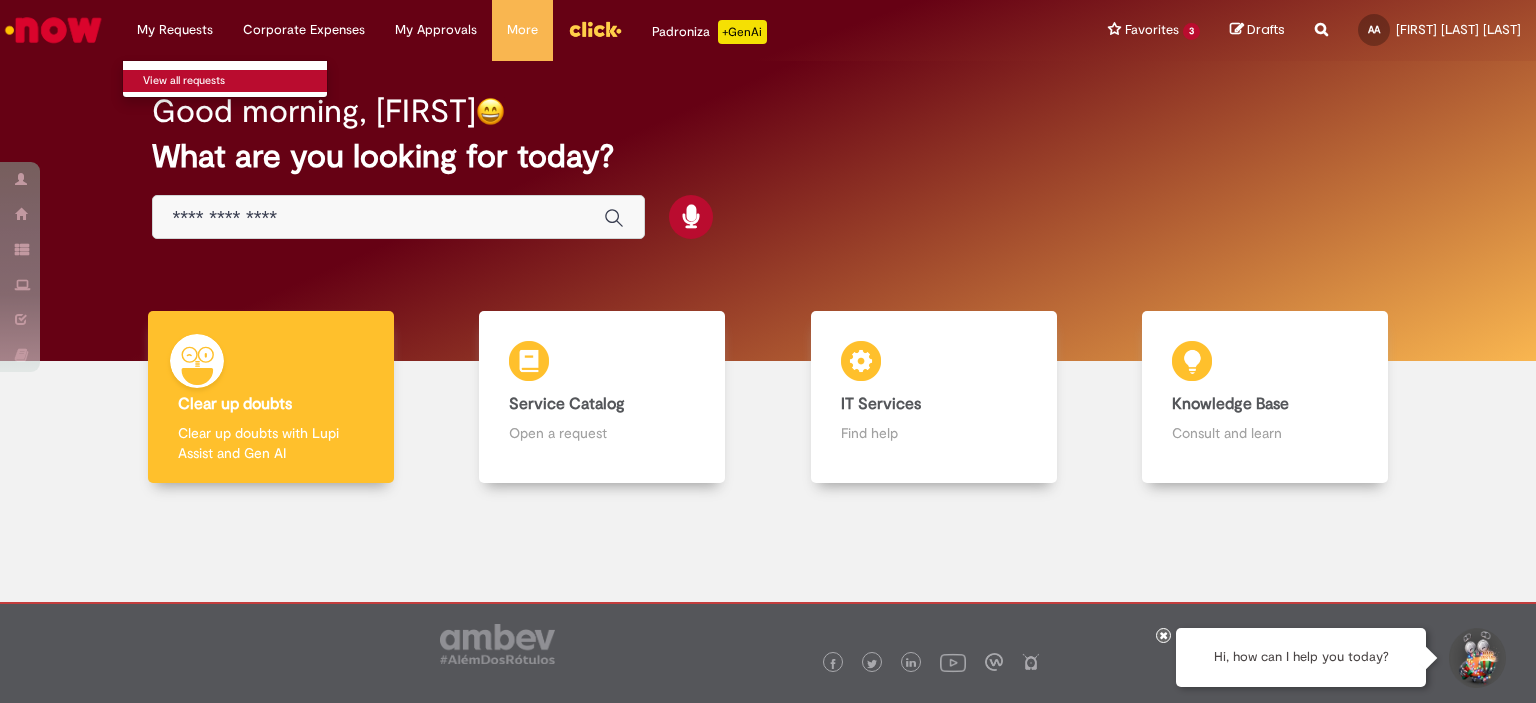 click on "View all requests" at bounding box center [233, 81] 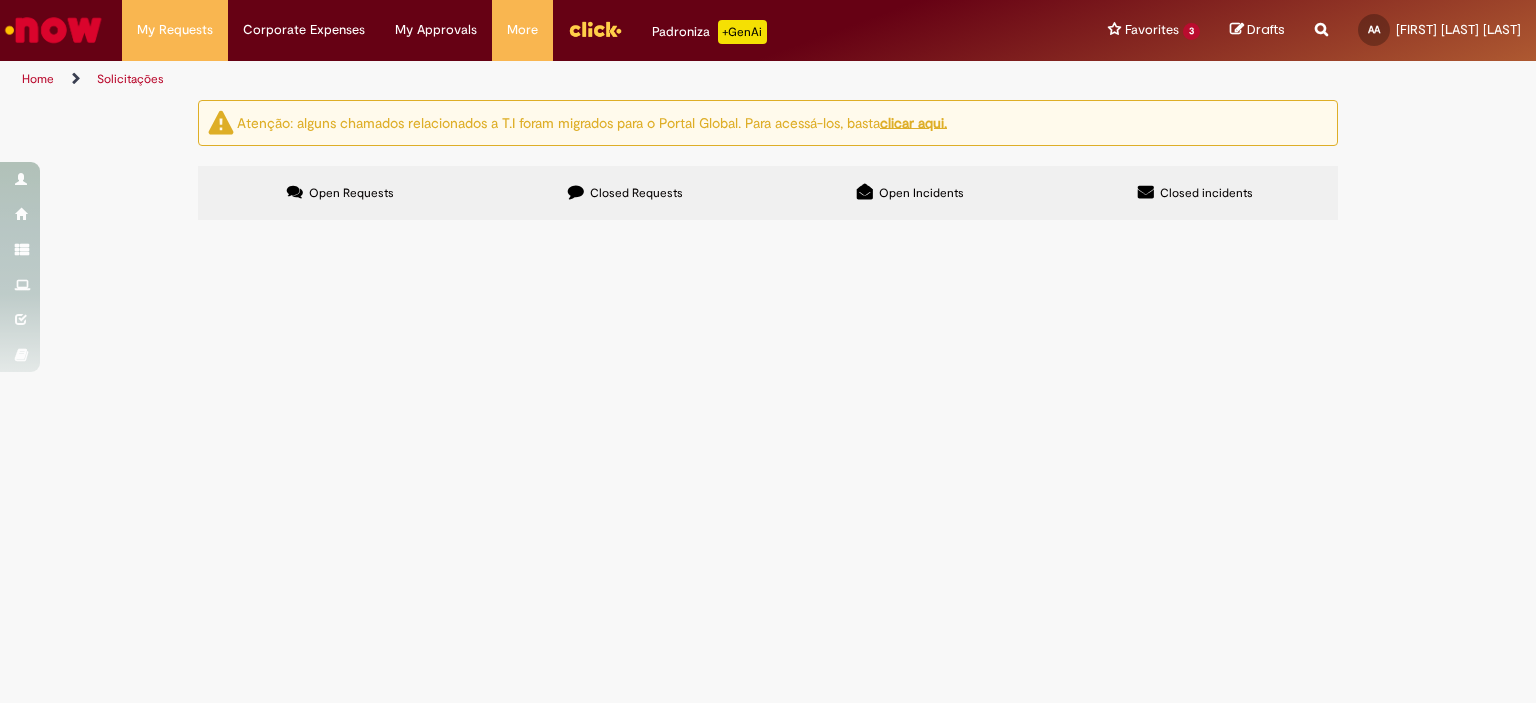 click on "Closed Requests" at bounding box center [625, 193] 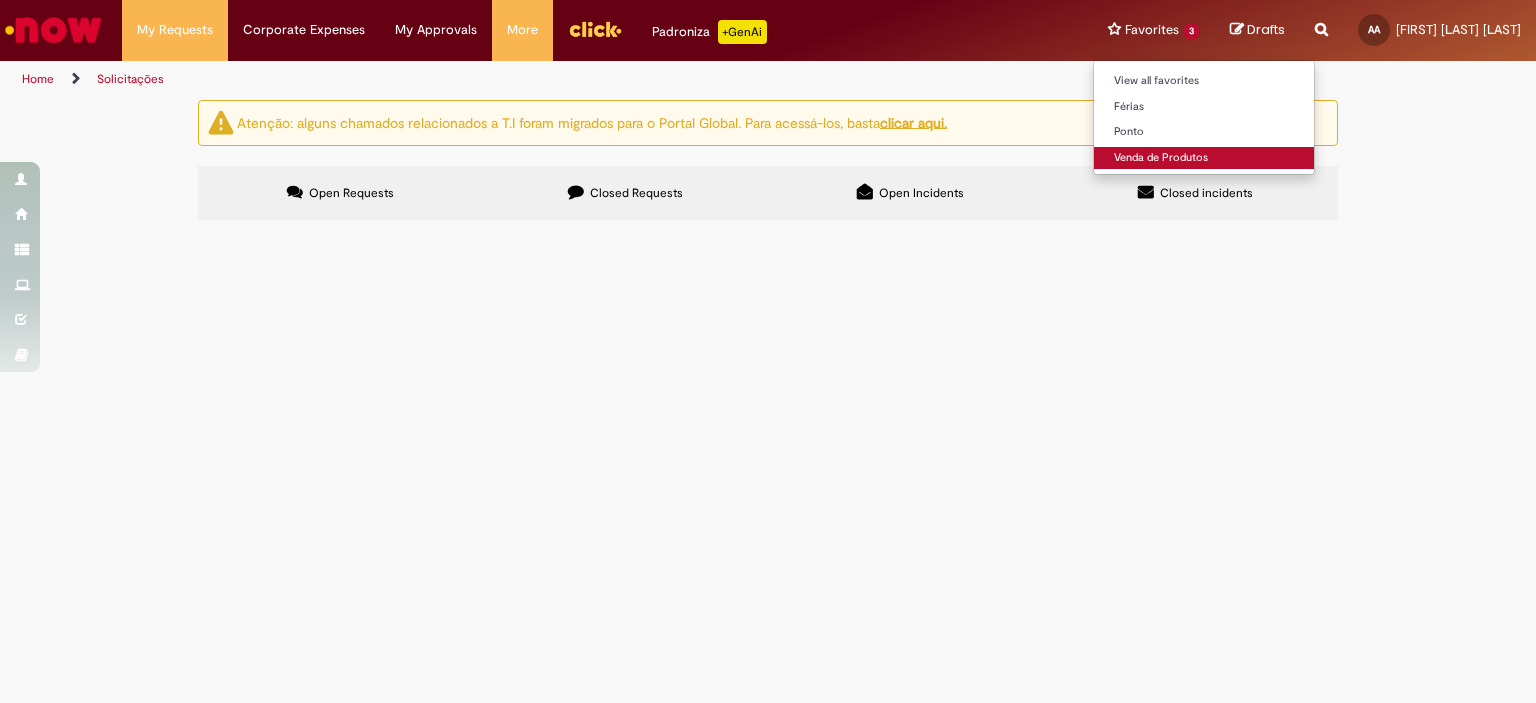 click on "Venda de Produtos" at bounding box center [1204, 158] 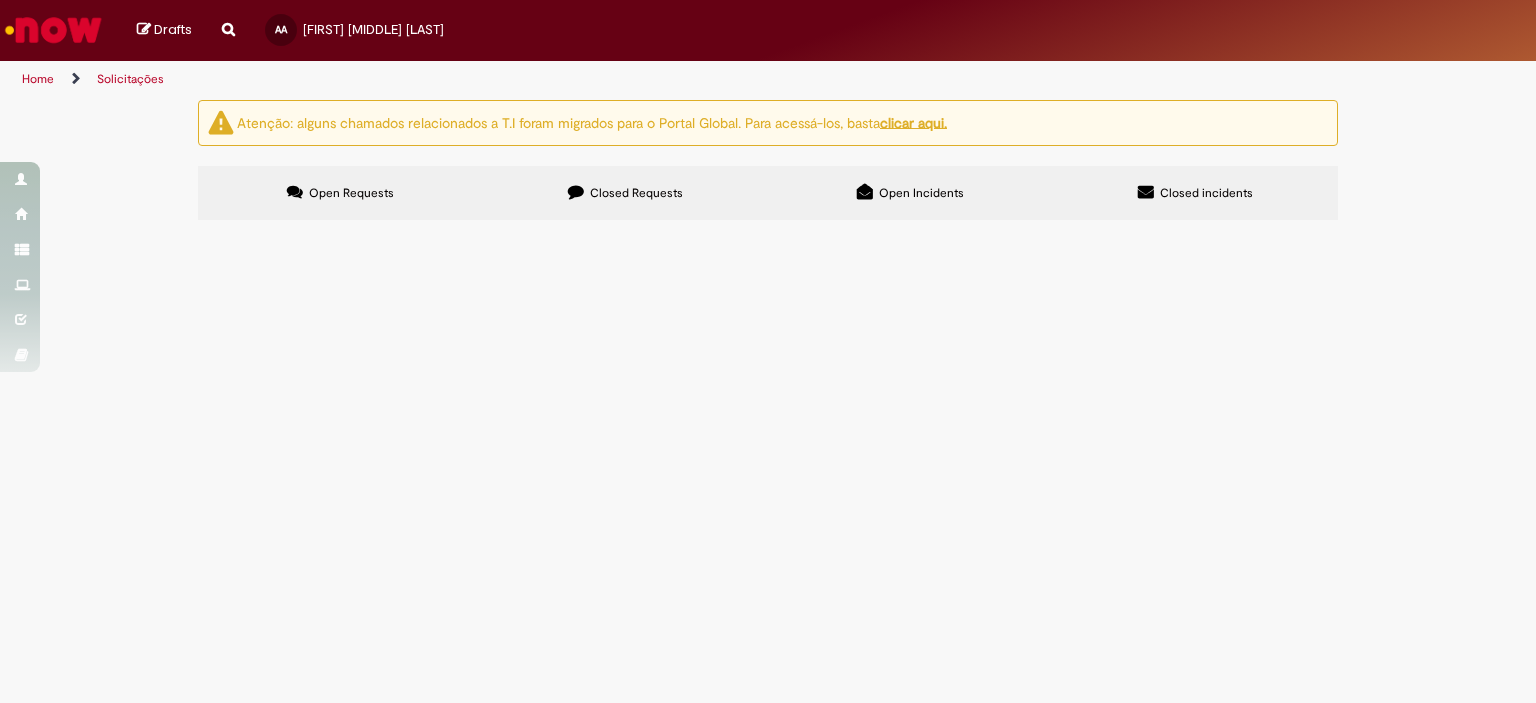 scroll, scrollTop: 0, scrollLeft: 0, axis: both 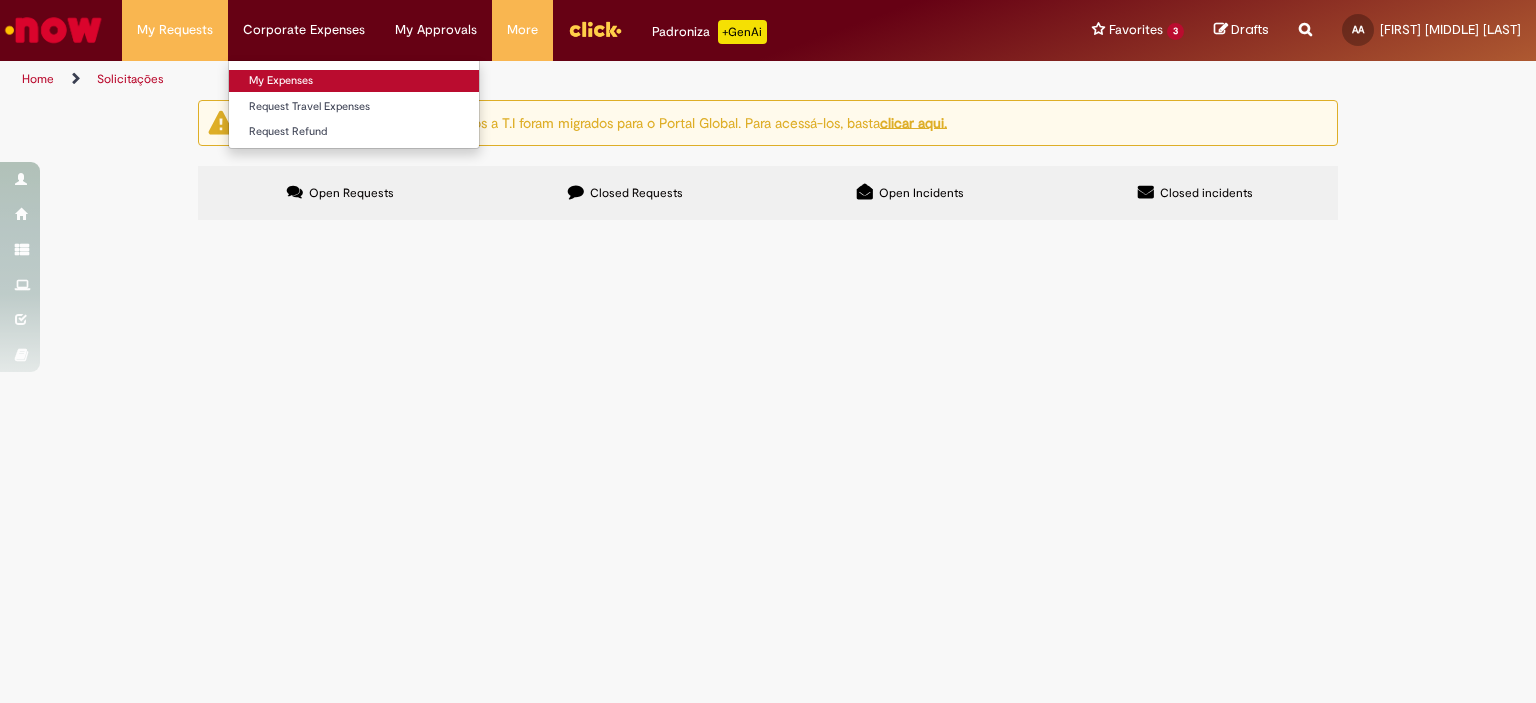 click on "My Expenses" at bounding box center [354, 81] 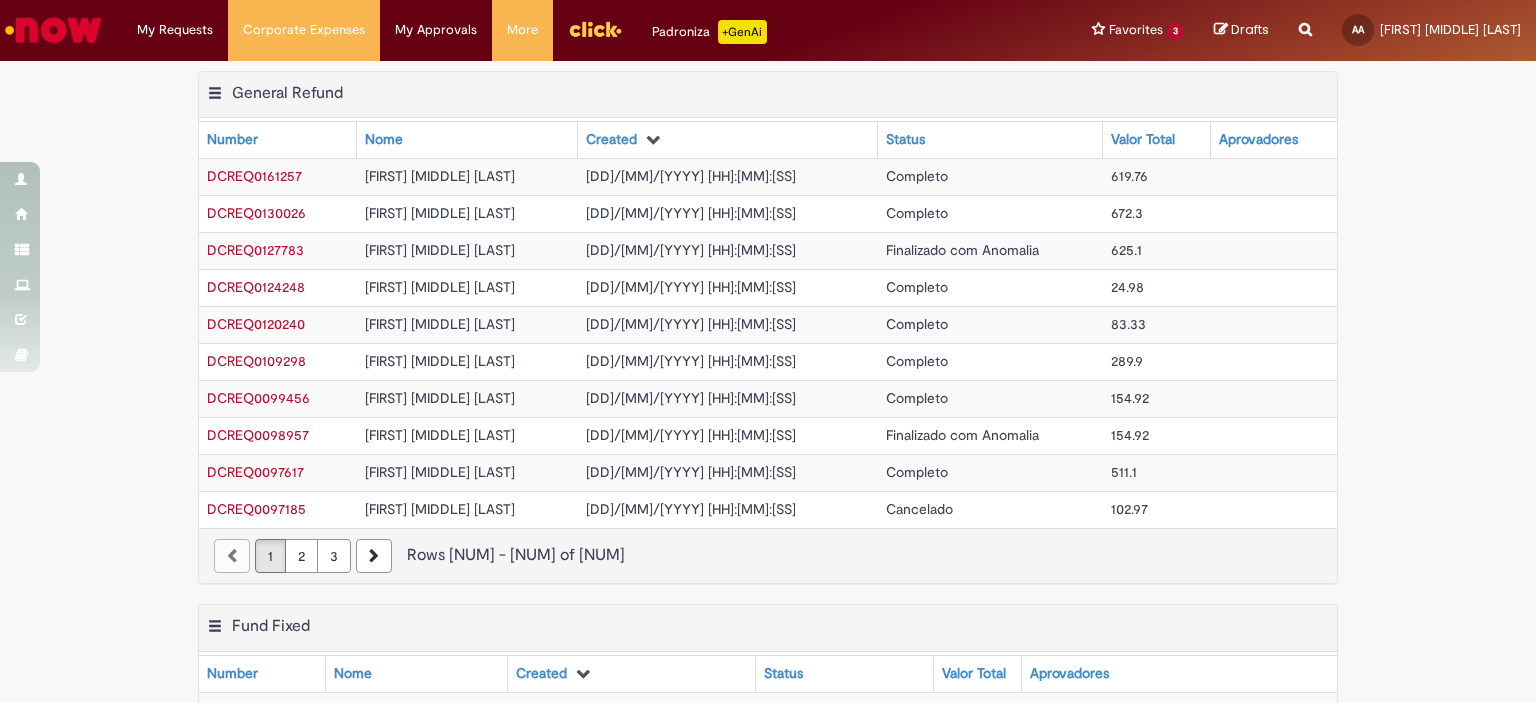scroll, scrollTop: 300, scrollLeft: 0, axis: vertical 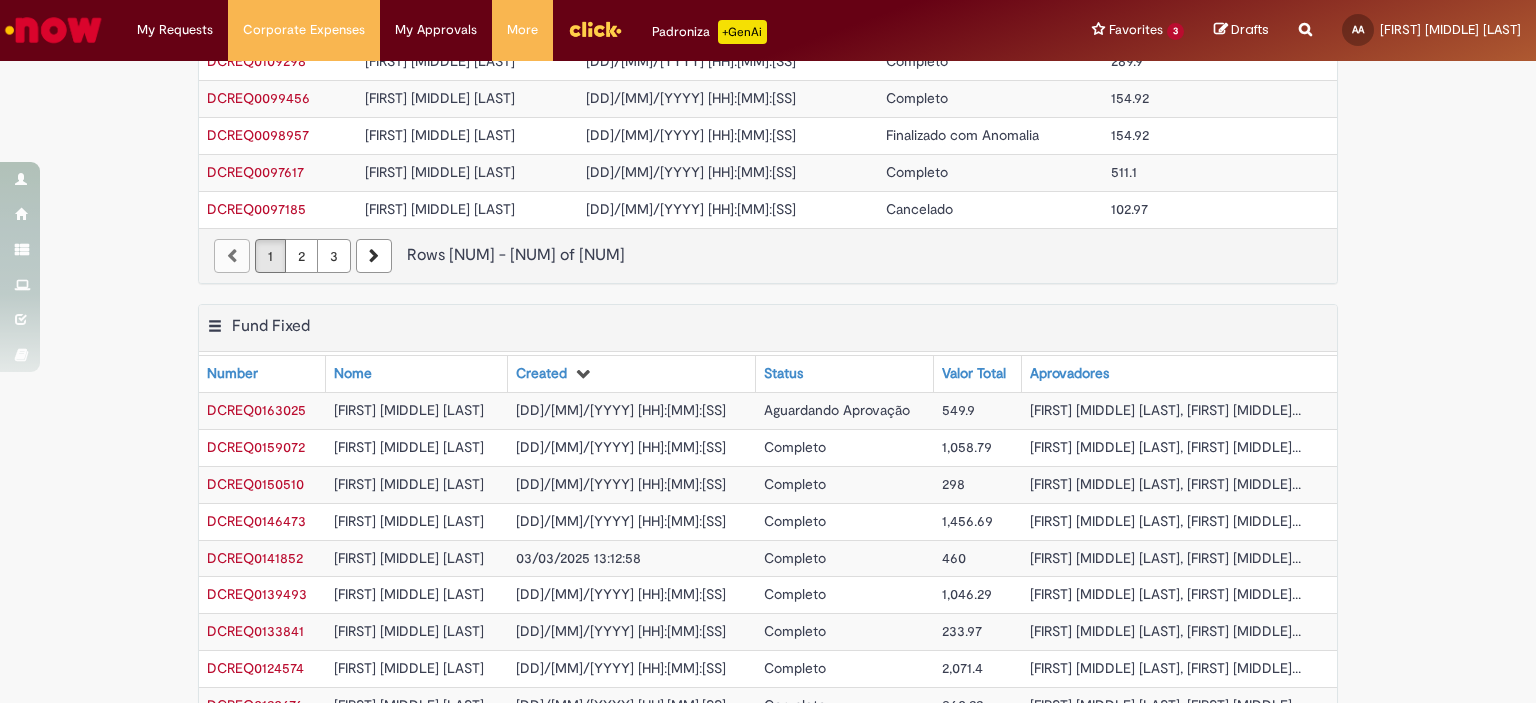 click on "Aguardando Aprovação" at bounding box center [837, 410] 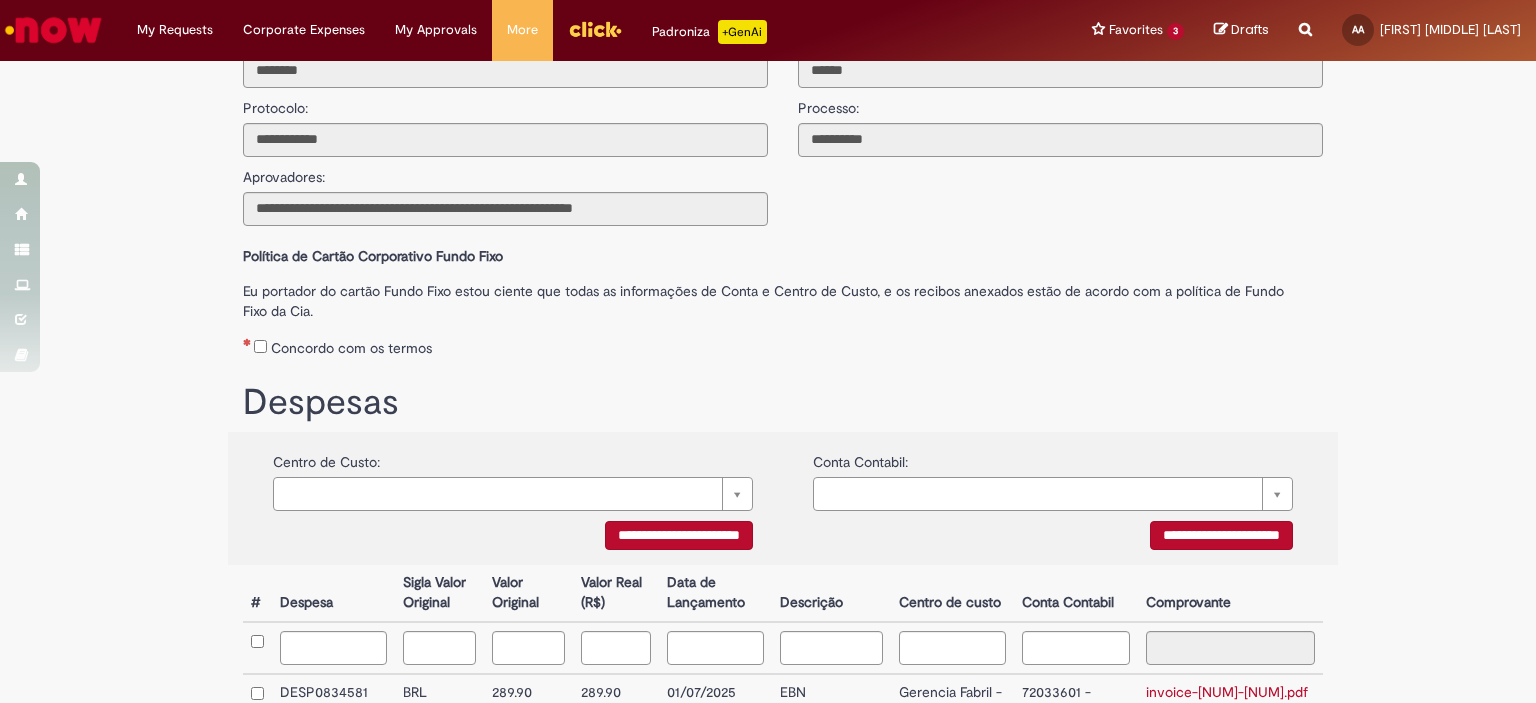 scroll, scrollTop: 0, scrollLeft: 0, axis: both 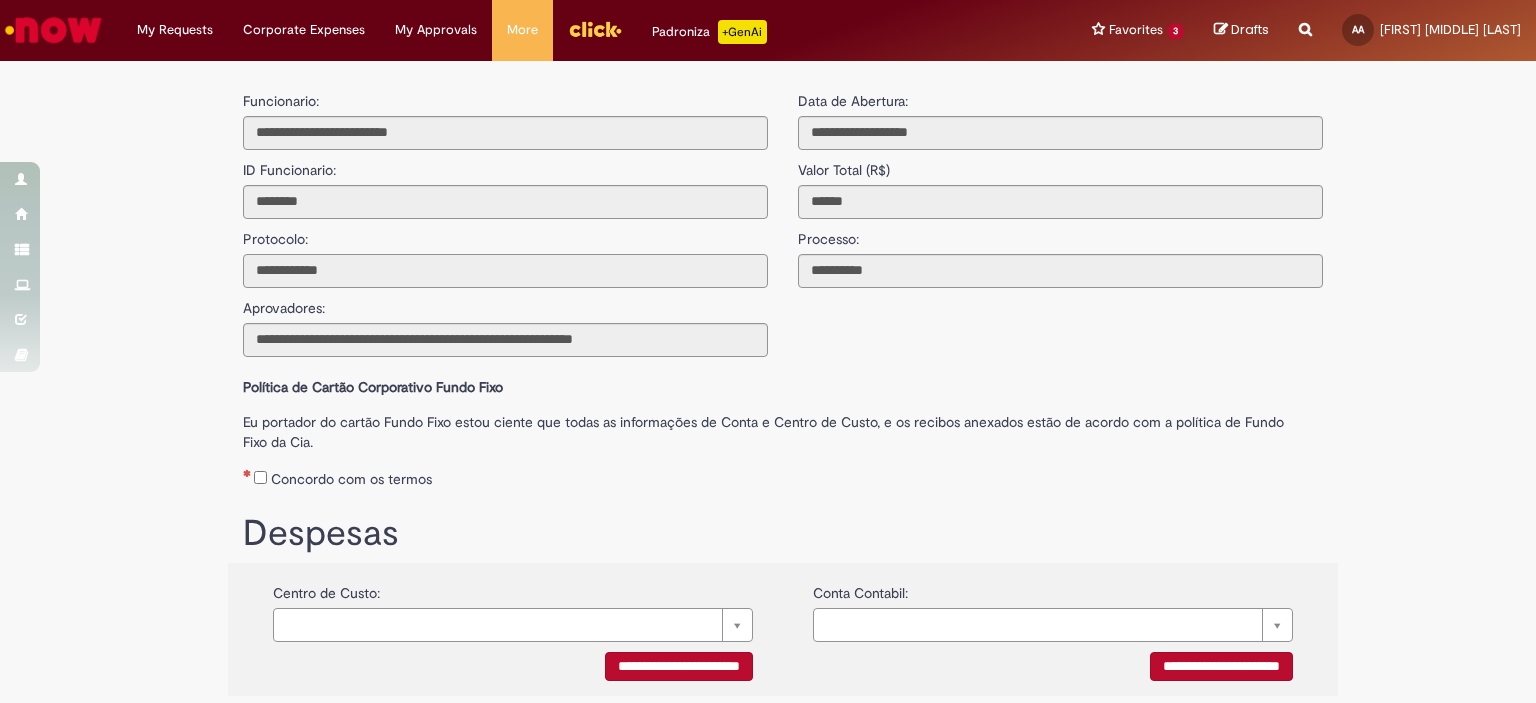 drag, startPoint x: 381, startPoint y: 275, endPoint x: 232, endPoint y: 269, distance: 149.12076 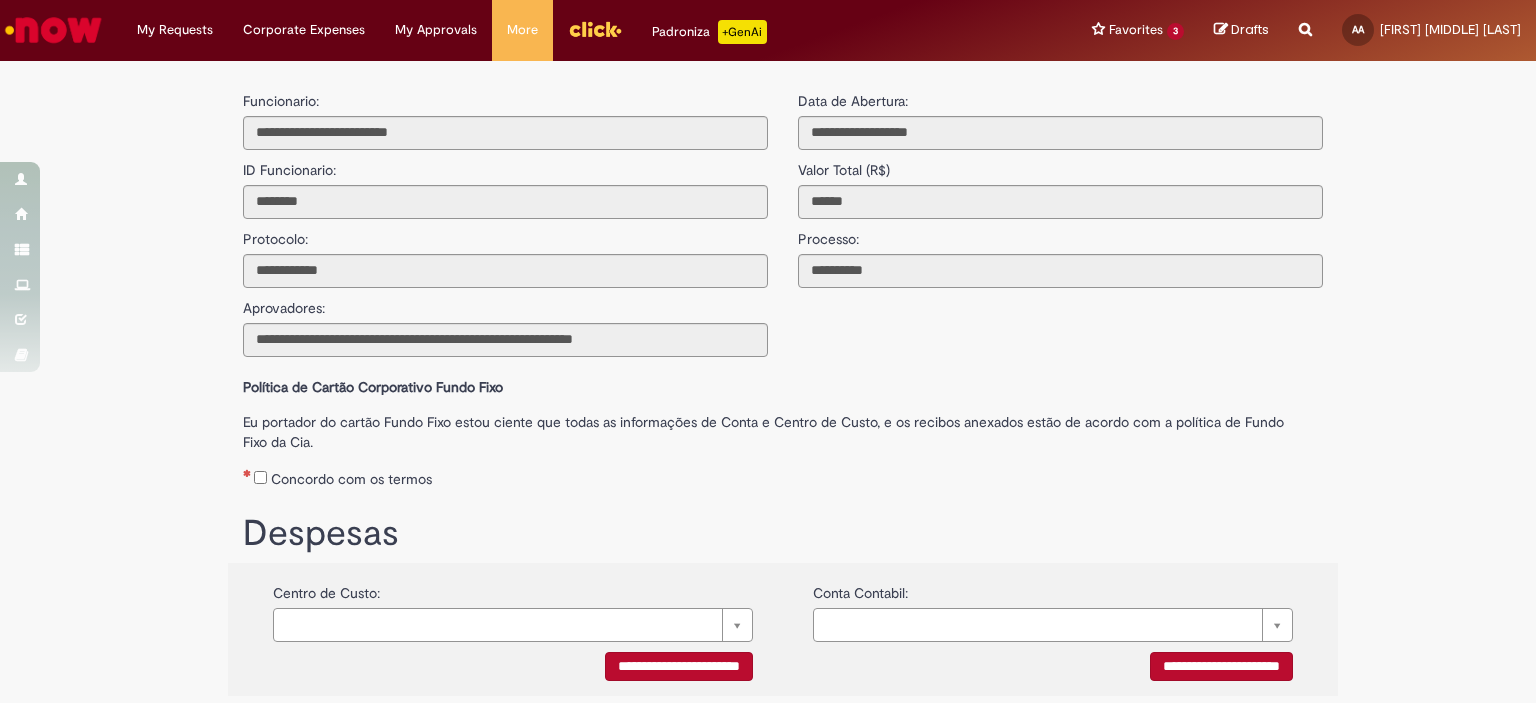 click on "Política de Cartão Corporativo Fundo Fixo" at bounding box center (783, 382) 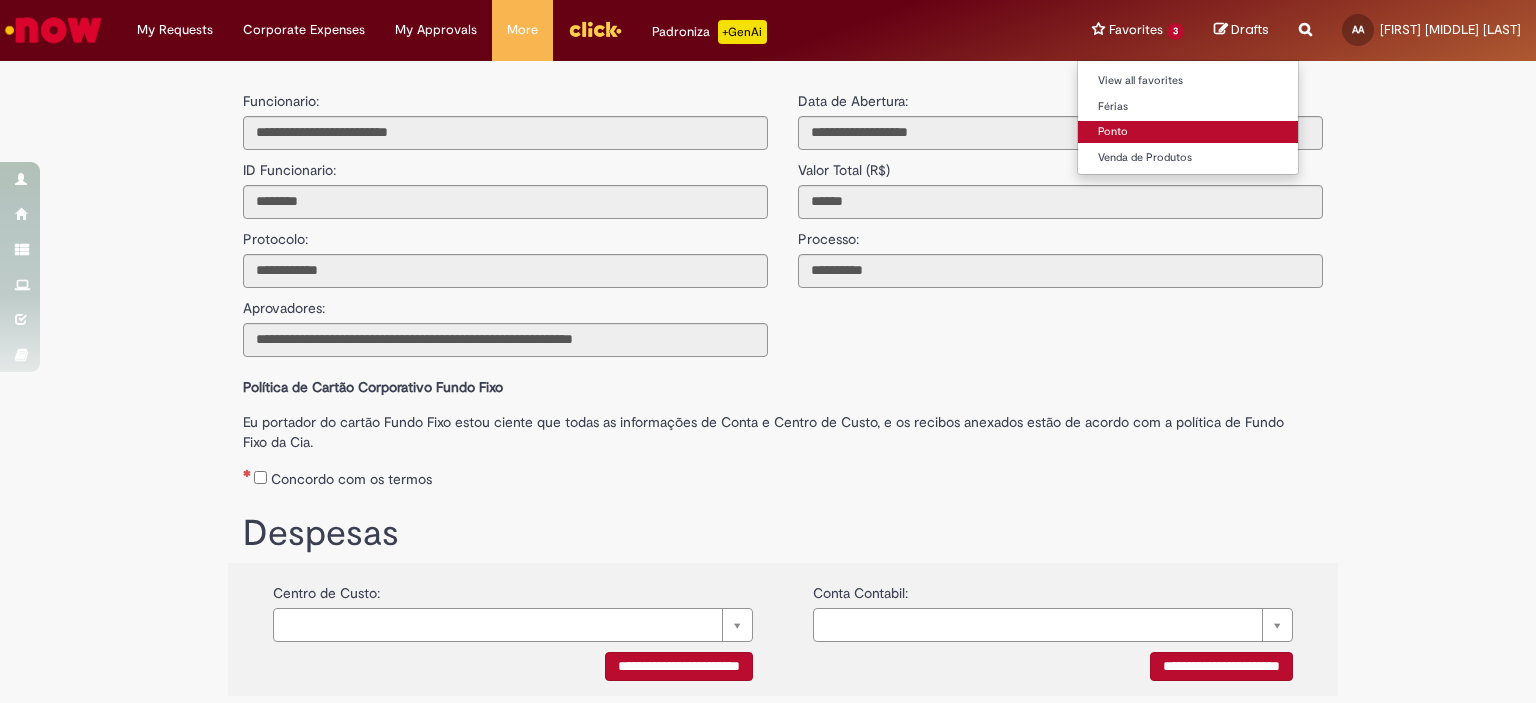 click on "Ponto" at bounding box center [1188, 132] 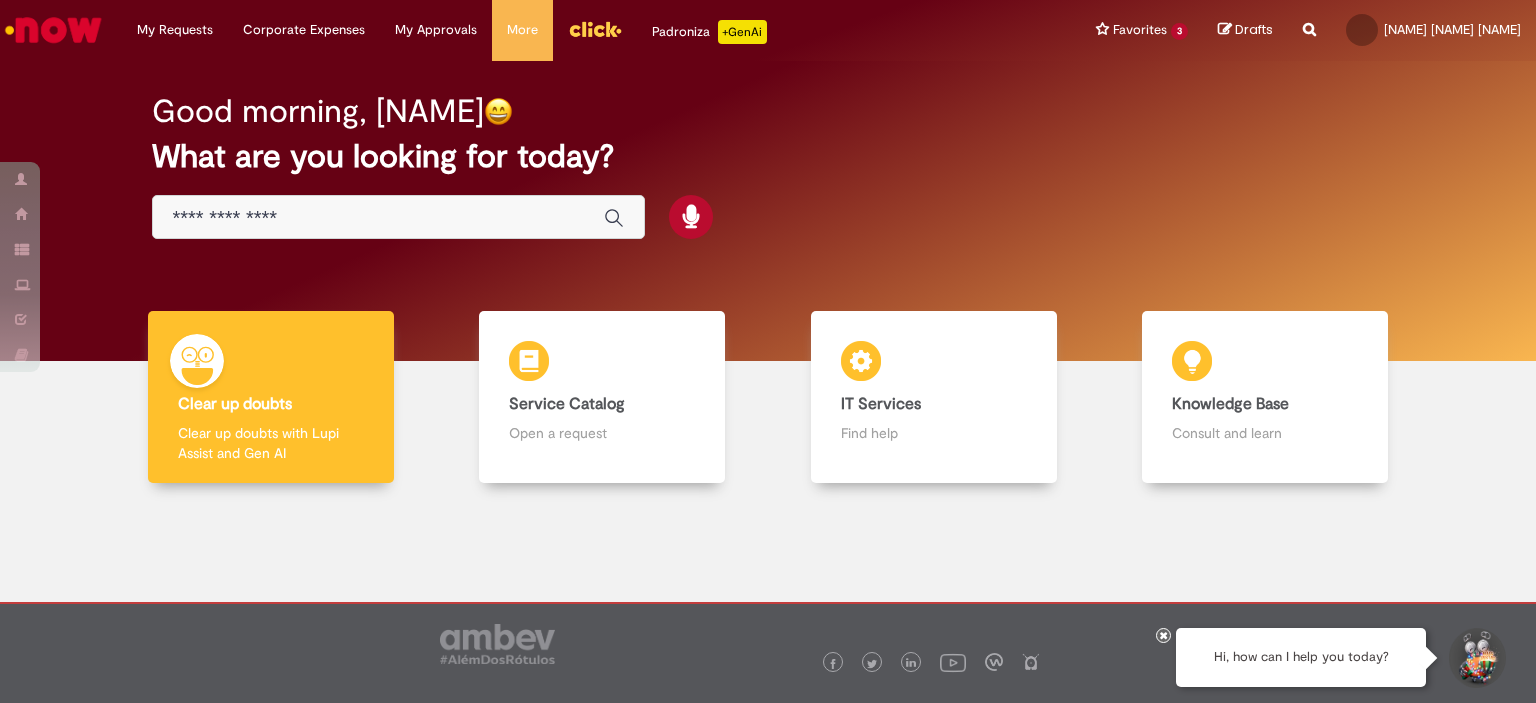 scroll, scrollTop: 0, scrollLeft: 0, axis: both 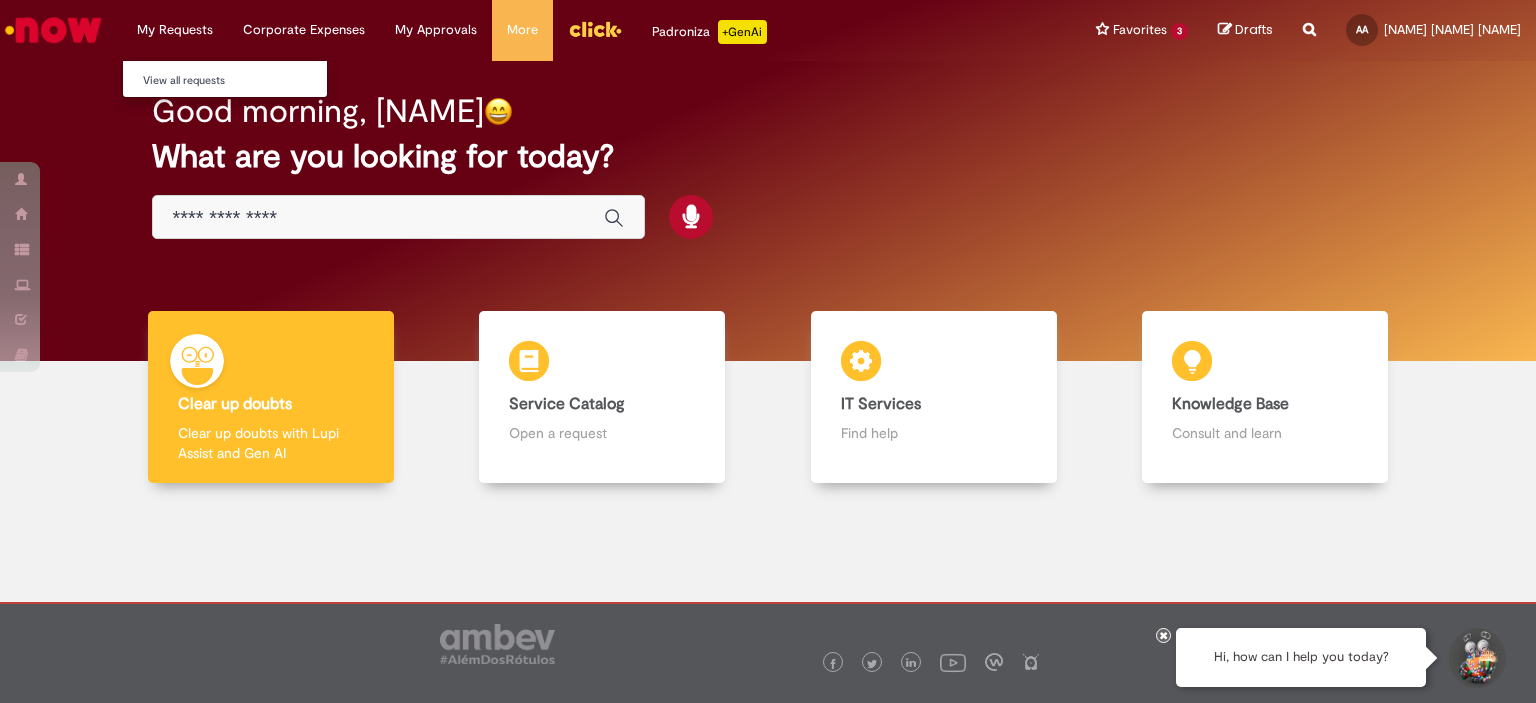 click on "View all requests" at bounding box center [233, 79] 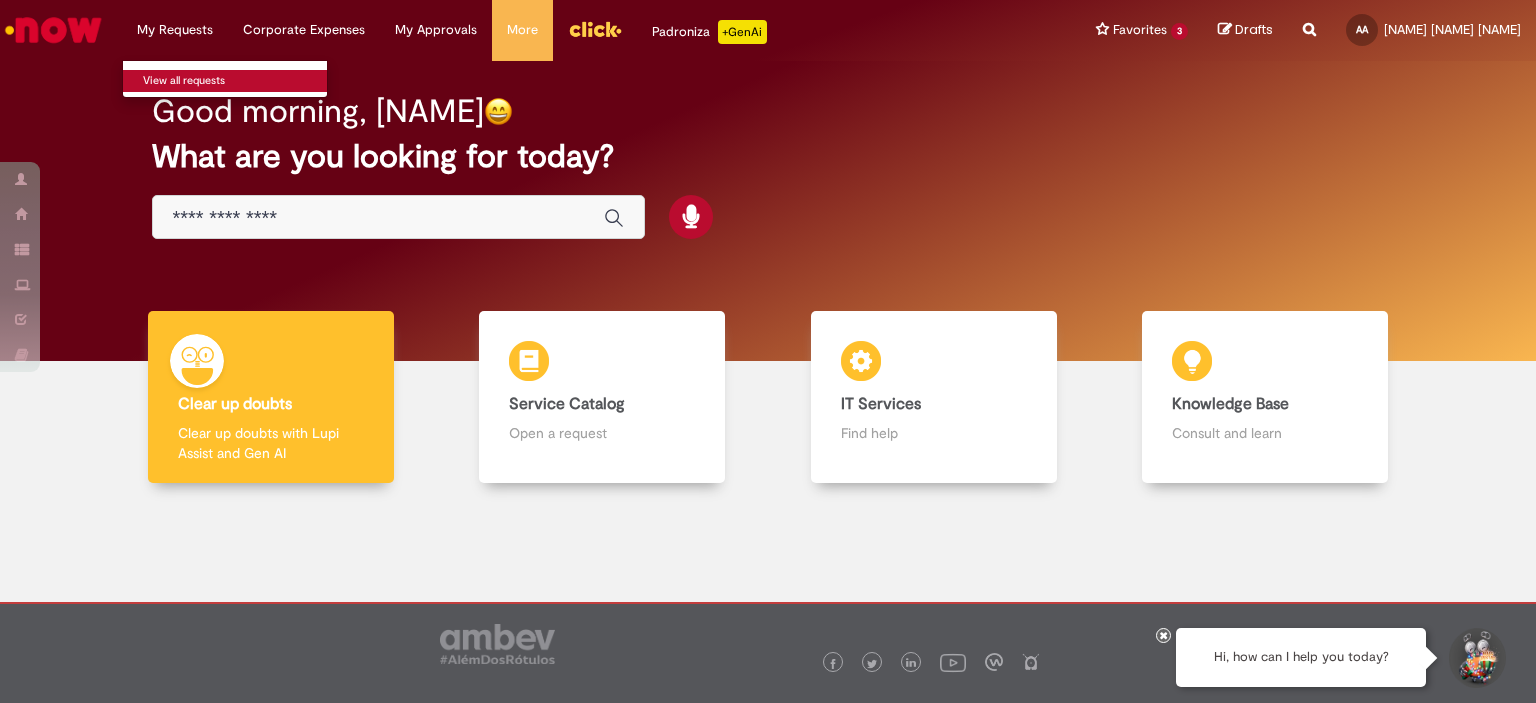 click on "View all requests" at bounding box center [233, 81] 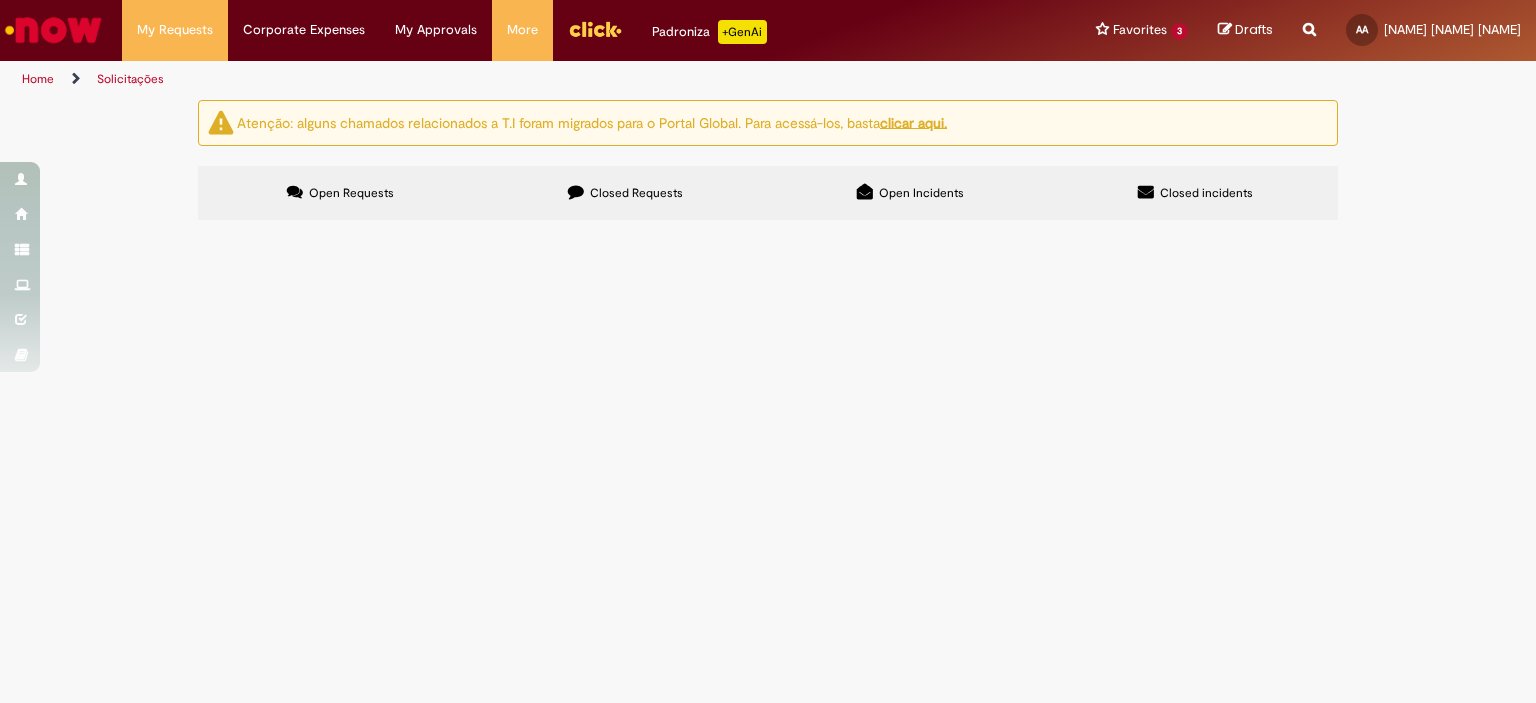 click on "Closed Requests" at bounding box center [625, 193] 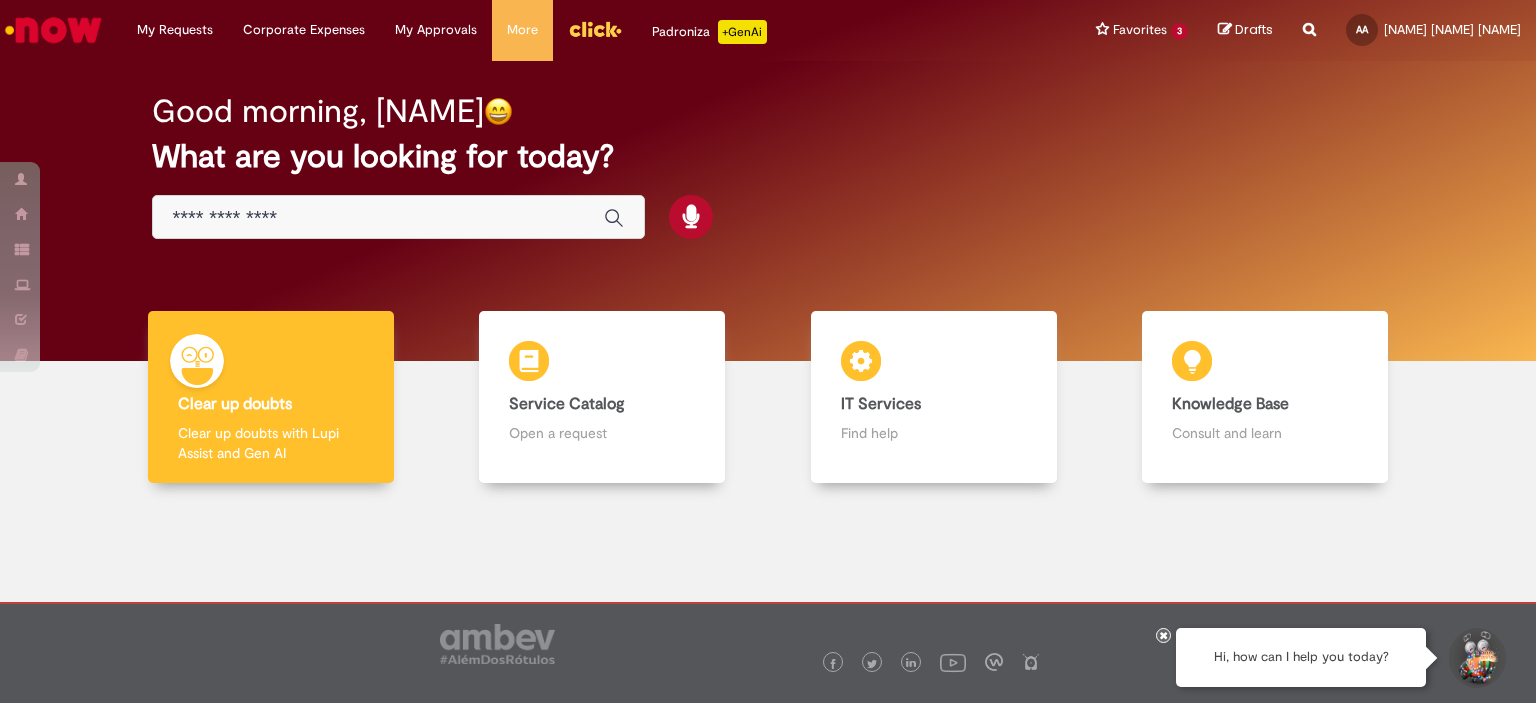 click at bounding box center (378, 218) 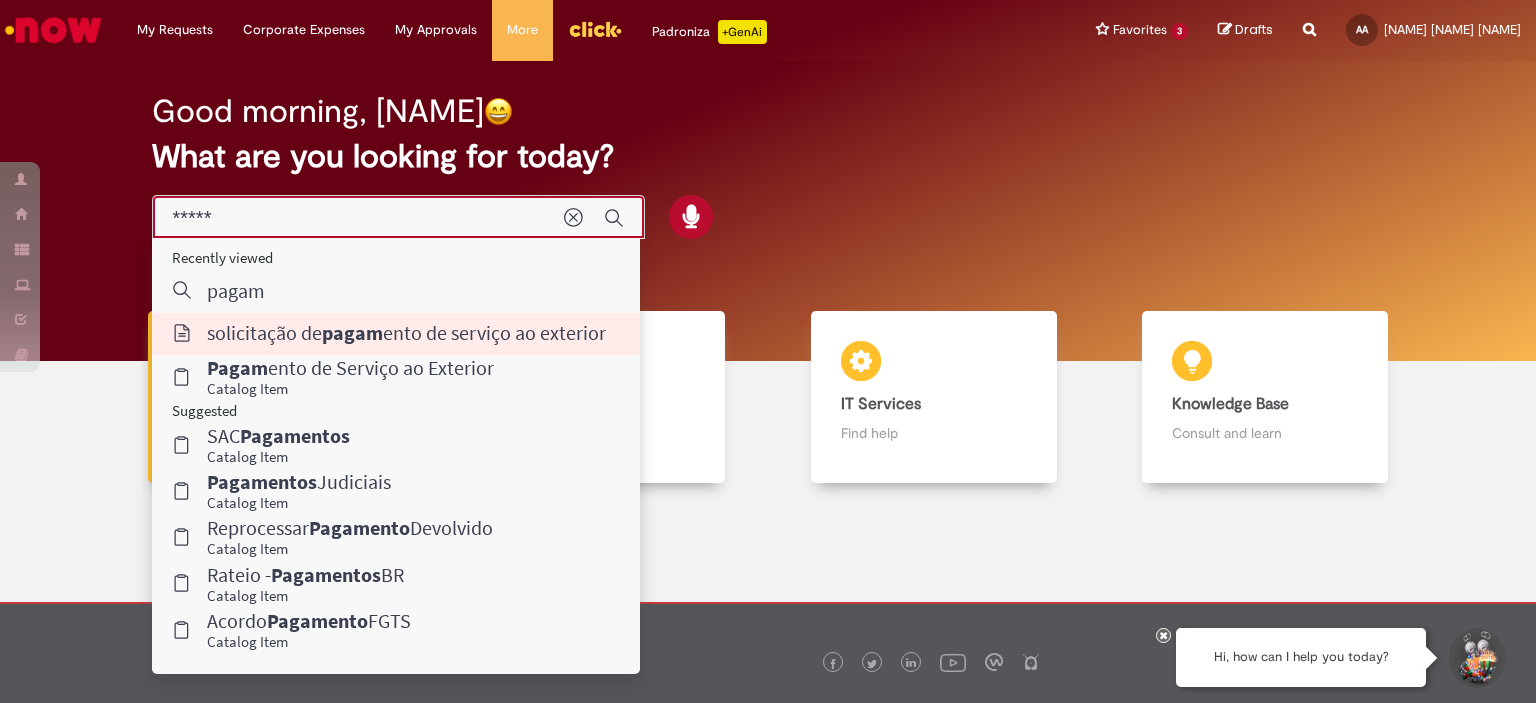 type on "**********" 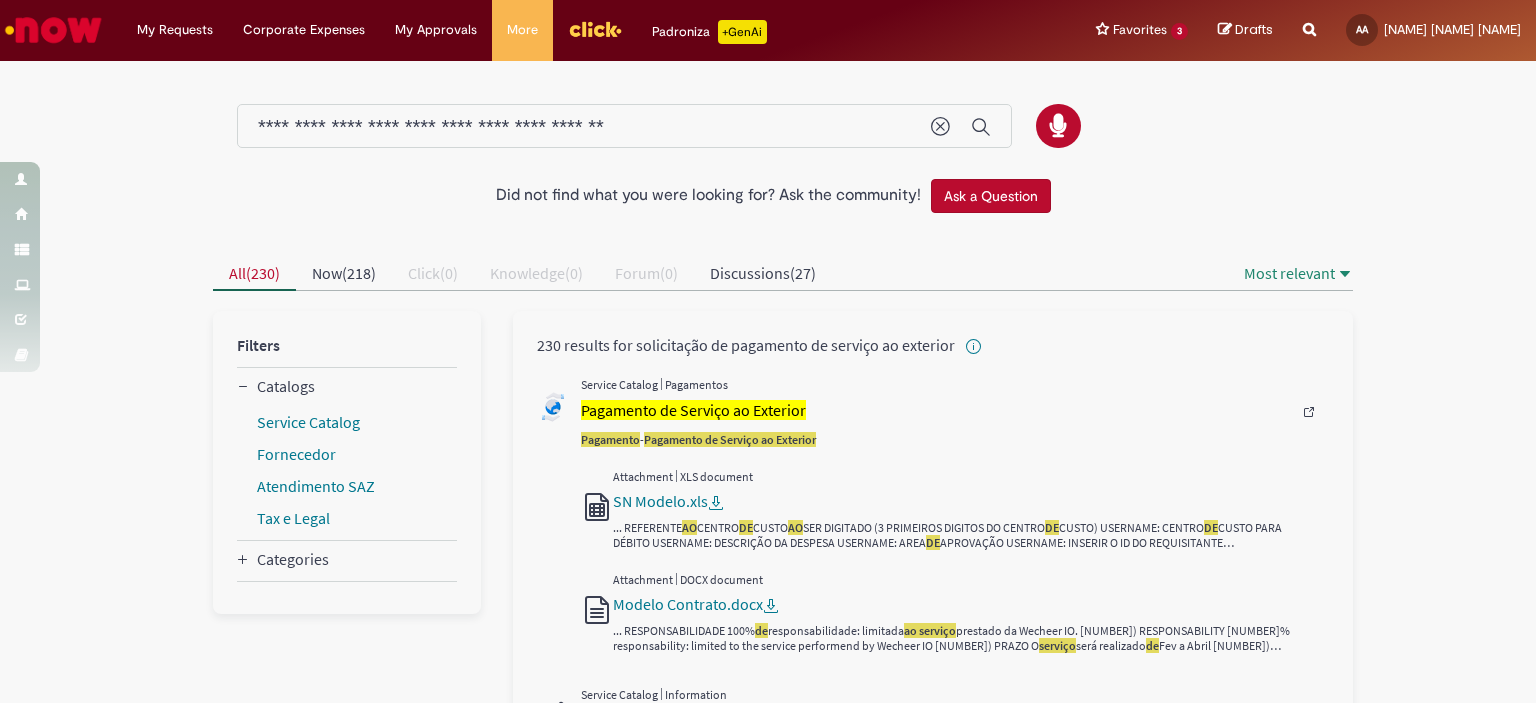 scroll, scrollTop: 100, scrollLeft: 0, axis: vertical 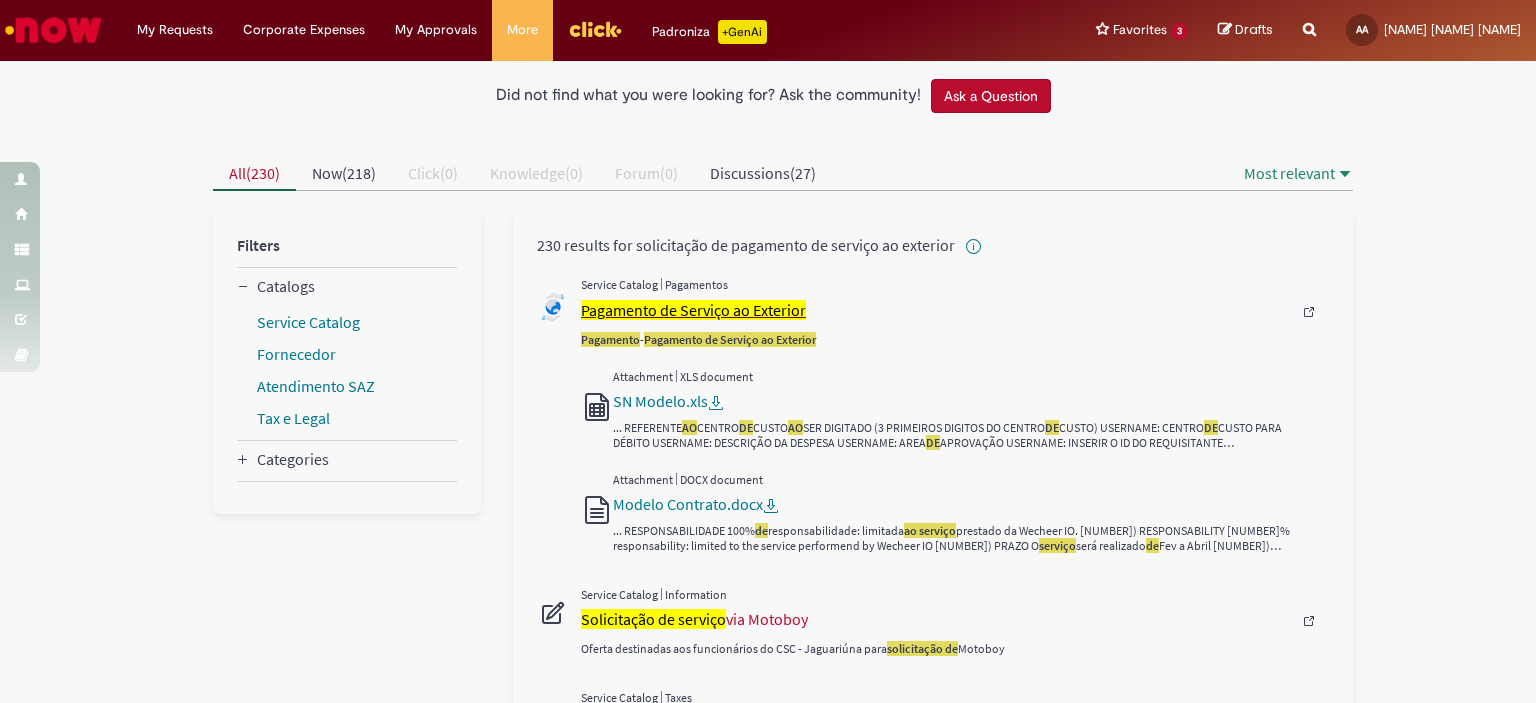 click on "Pagamento de Serviço ao Exterior" at bounding box center (693, 310) 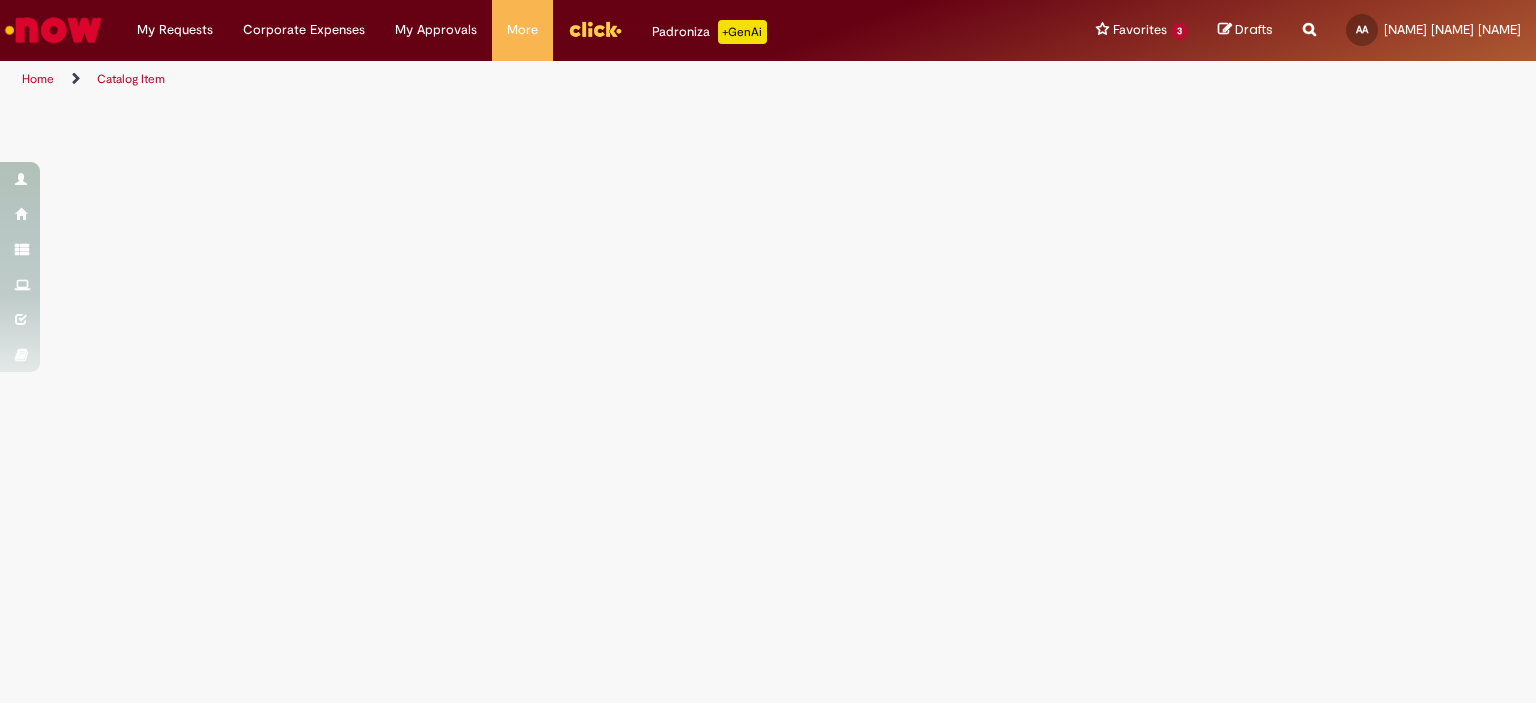 scroll, scrollTop: 0, scrollLeft: 0, axis: both 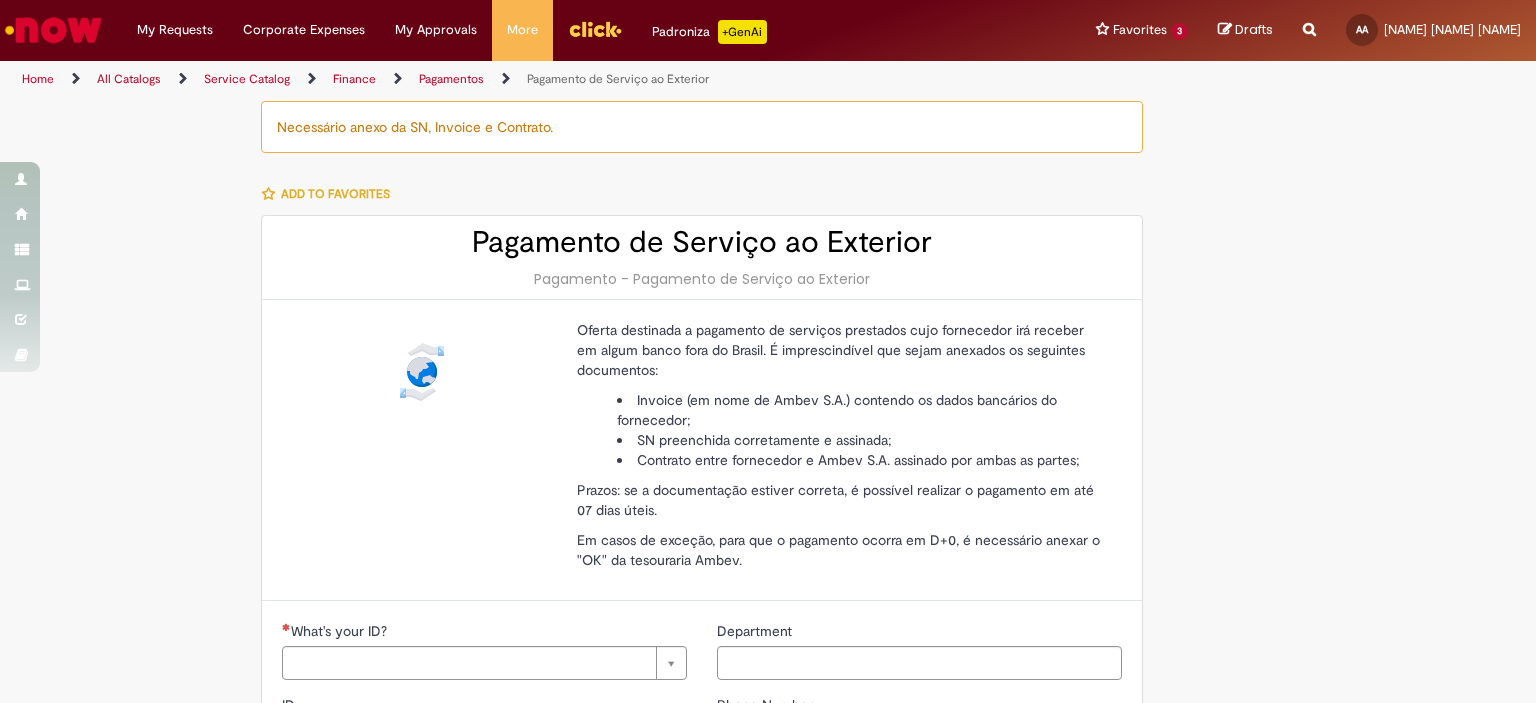 type on "********" 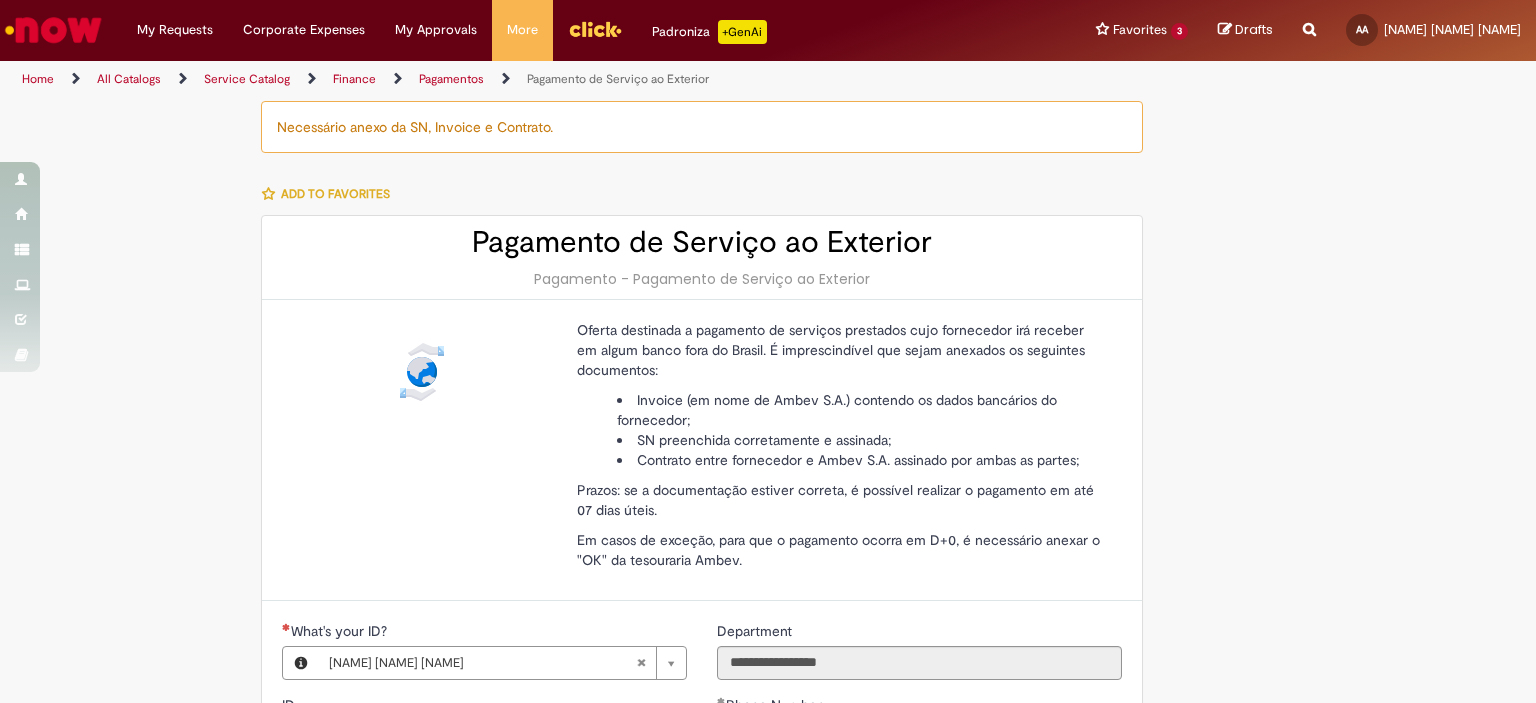 type on "**********" 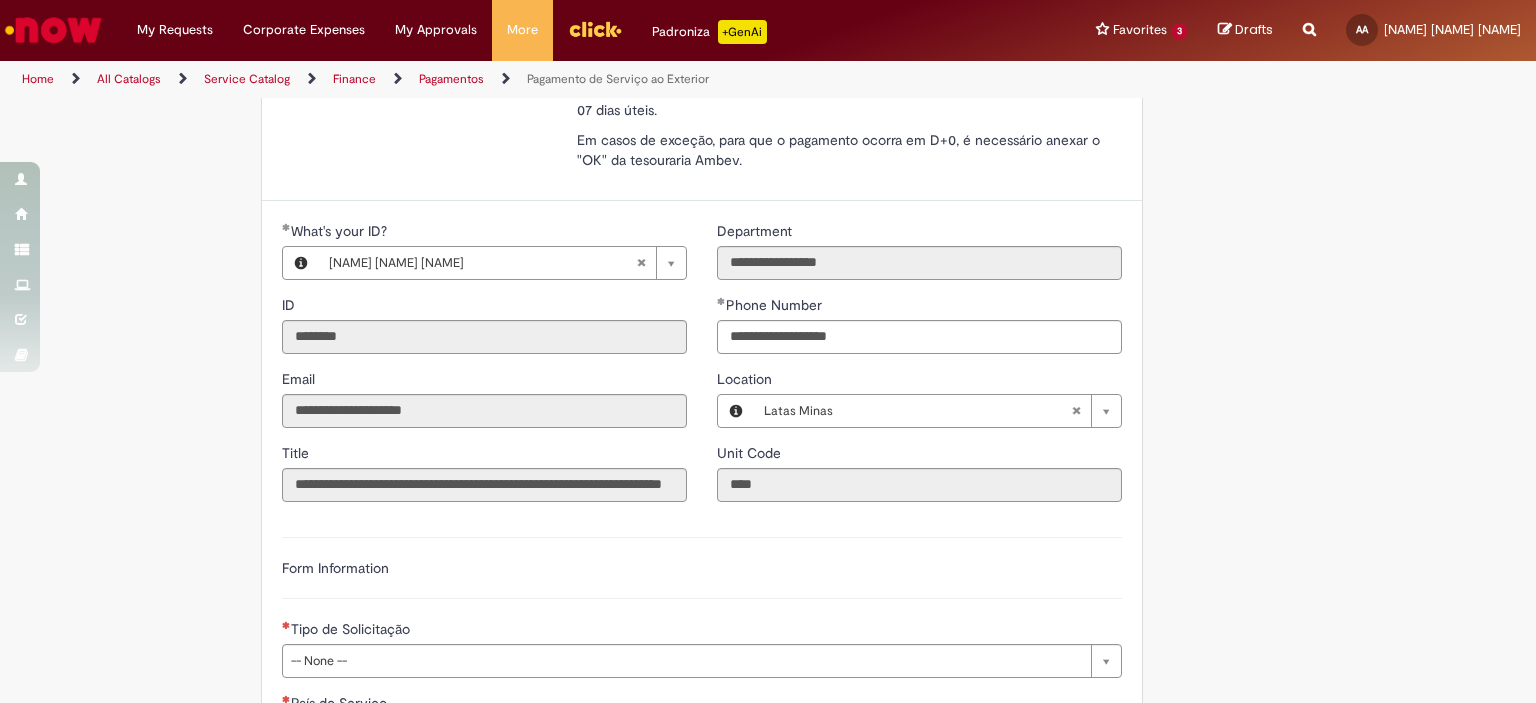 scroll, scrollTop: 700, scrollLeft: 0, axis: vertical 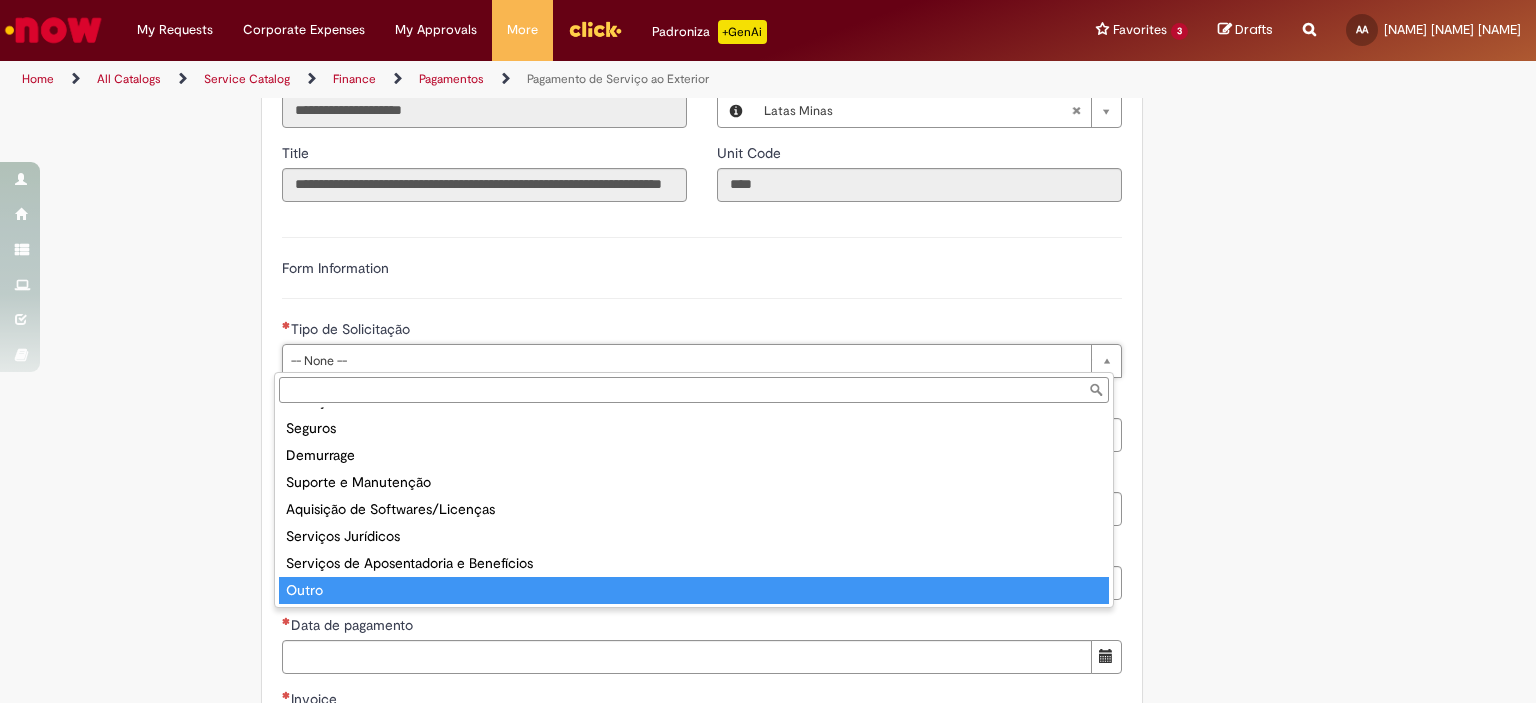 type on "*****" 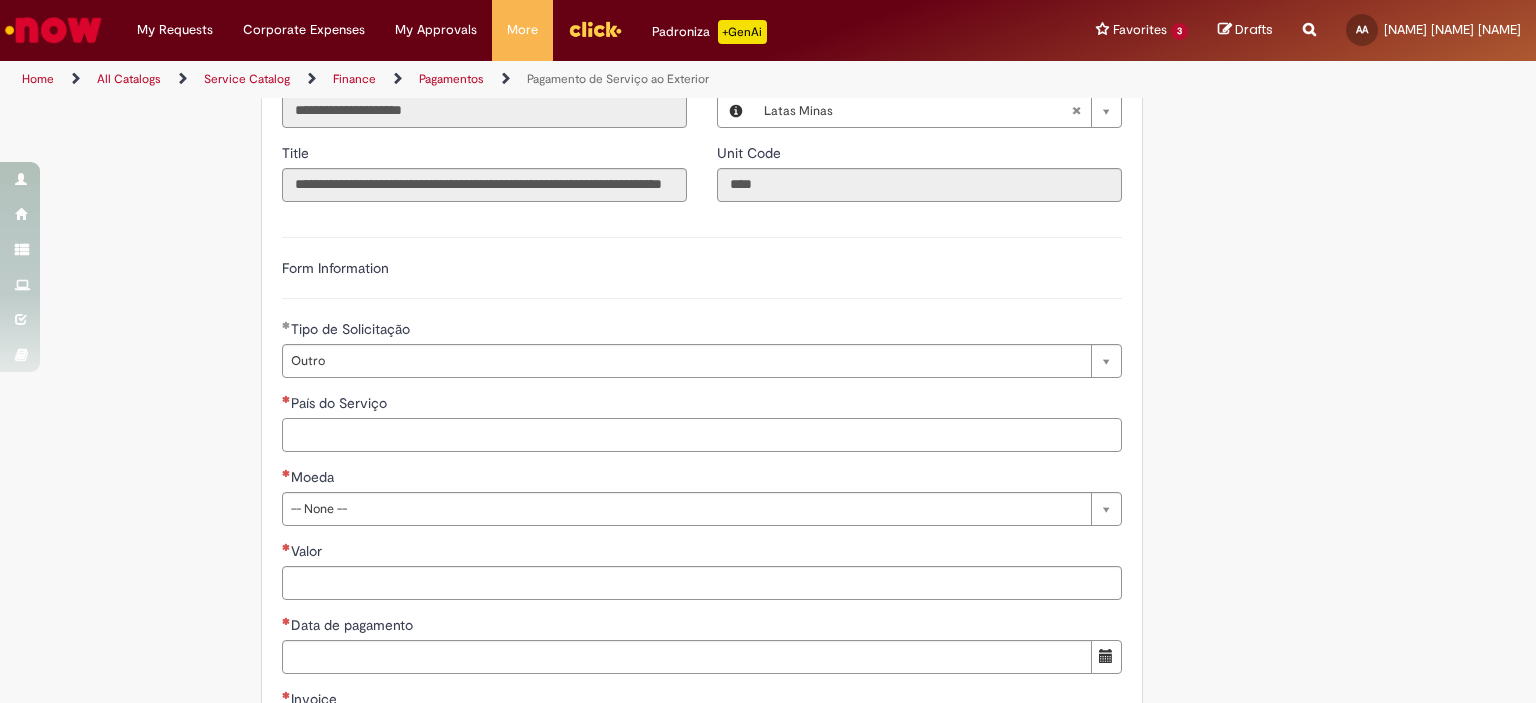 click on "País do Serviço" at bounding box center (702, 435) 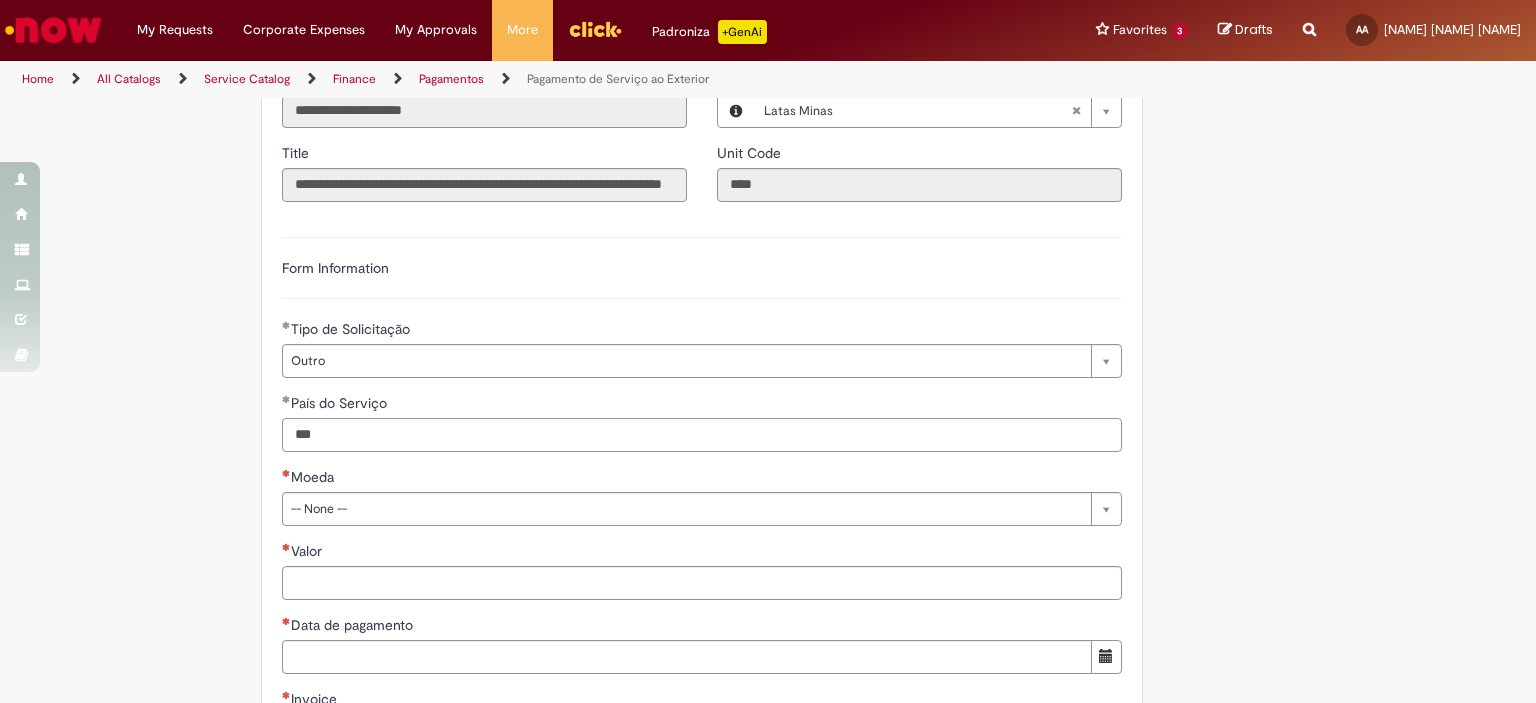 type on "******" 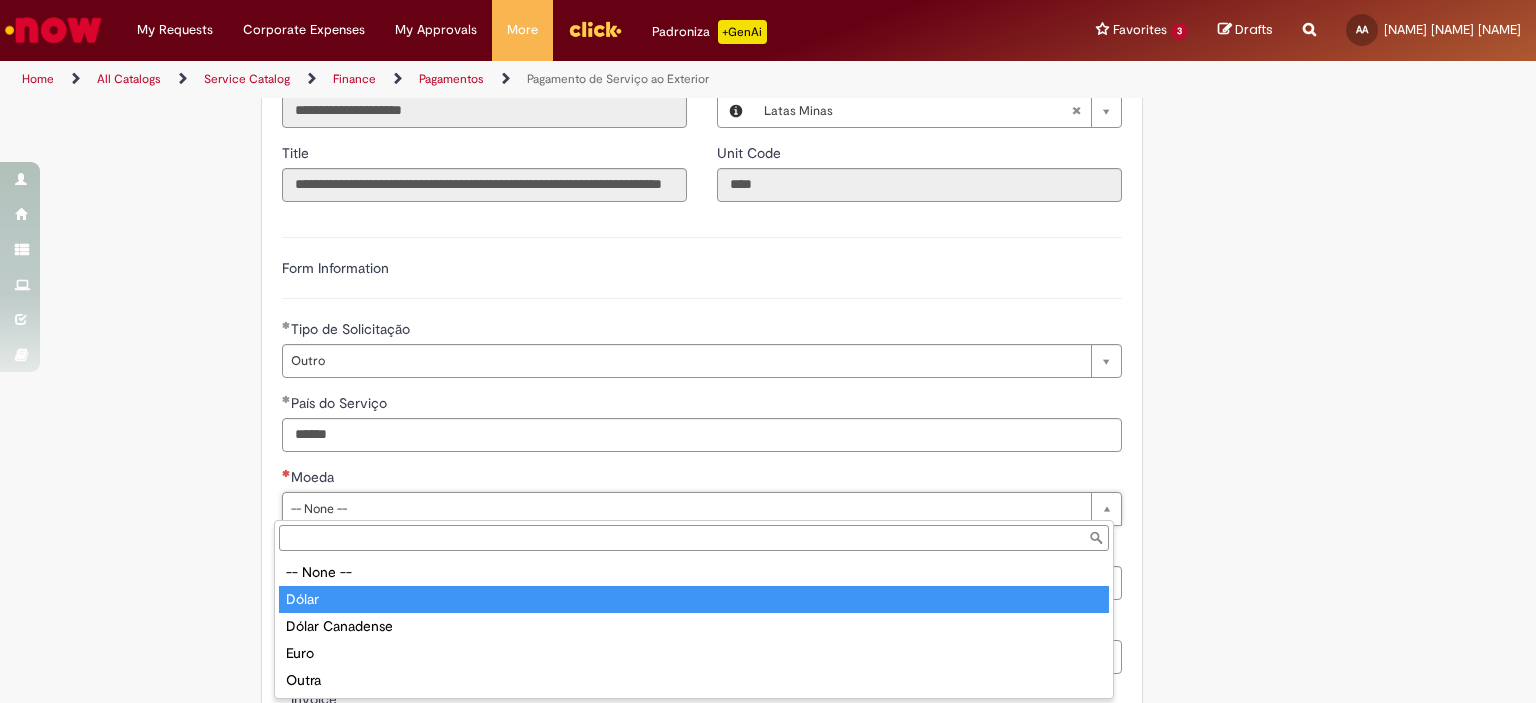 type on "*****" 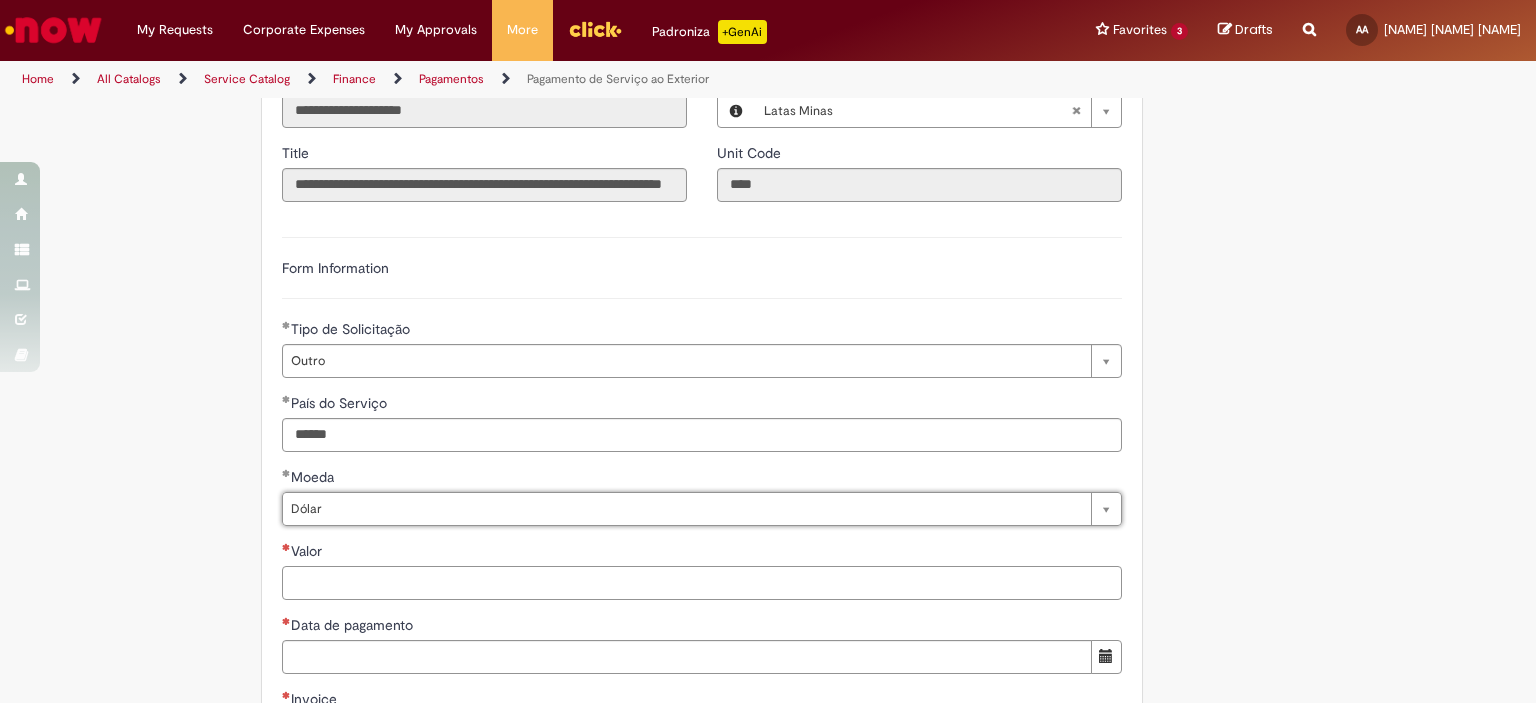 click on "Valor" at bounding box center [702, 583] 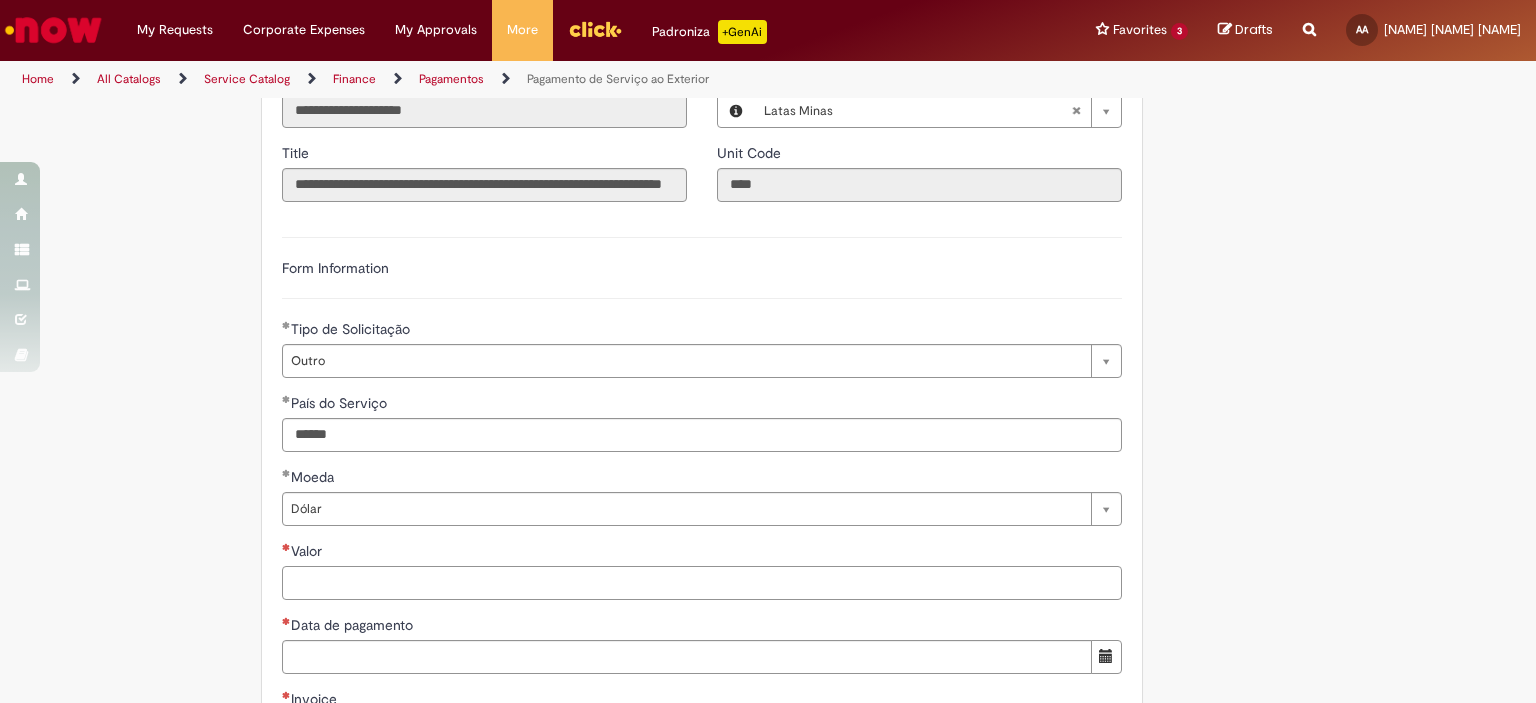paste on "*********" 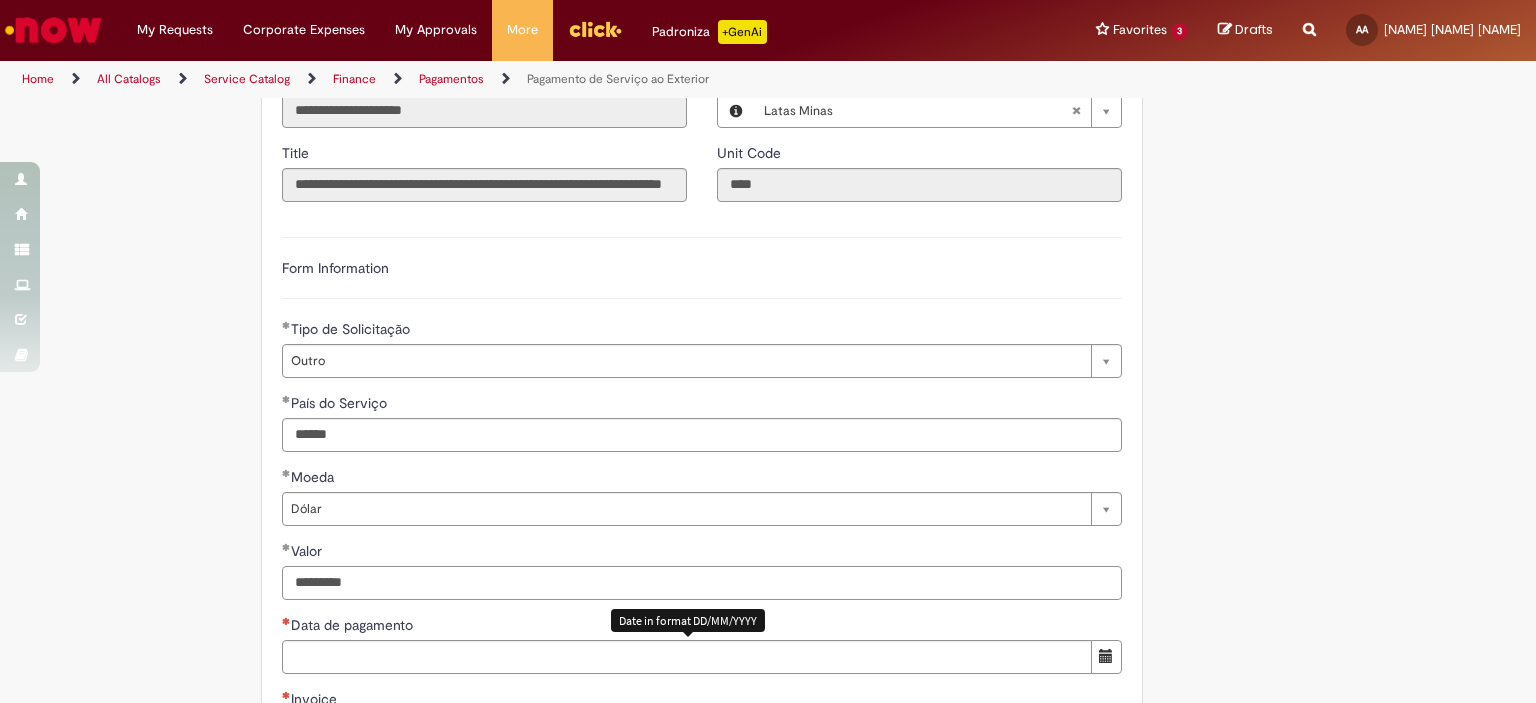 type on "*********" 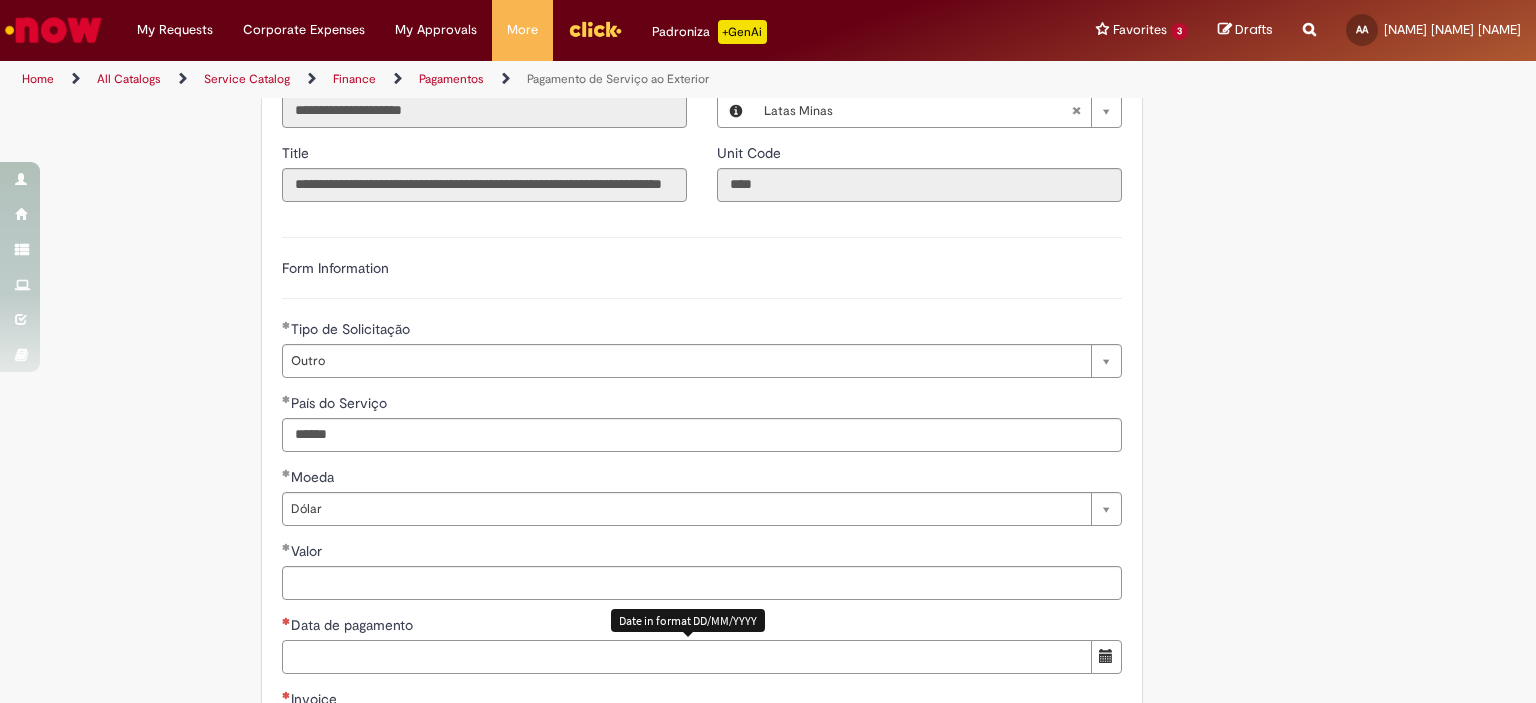 click on "**********" at bounding box center [702, 580] 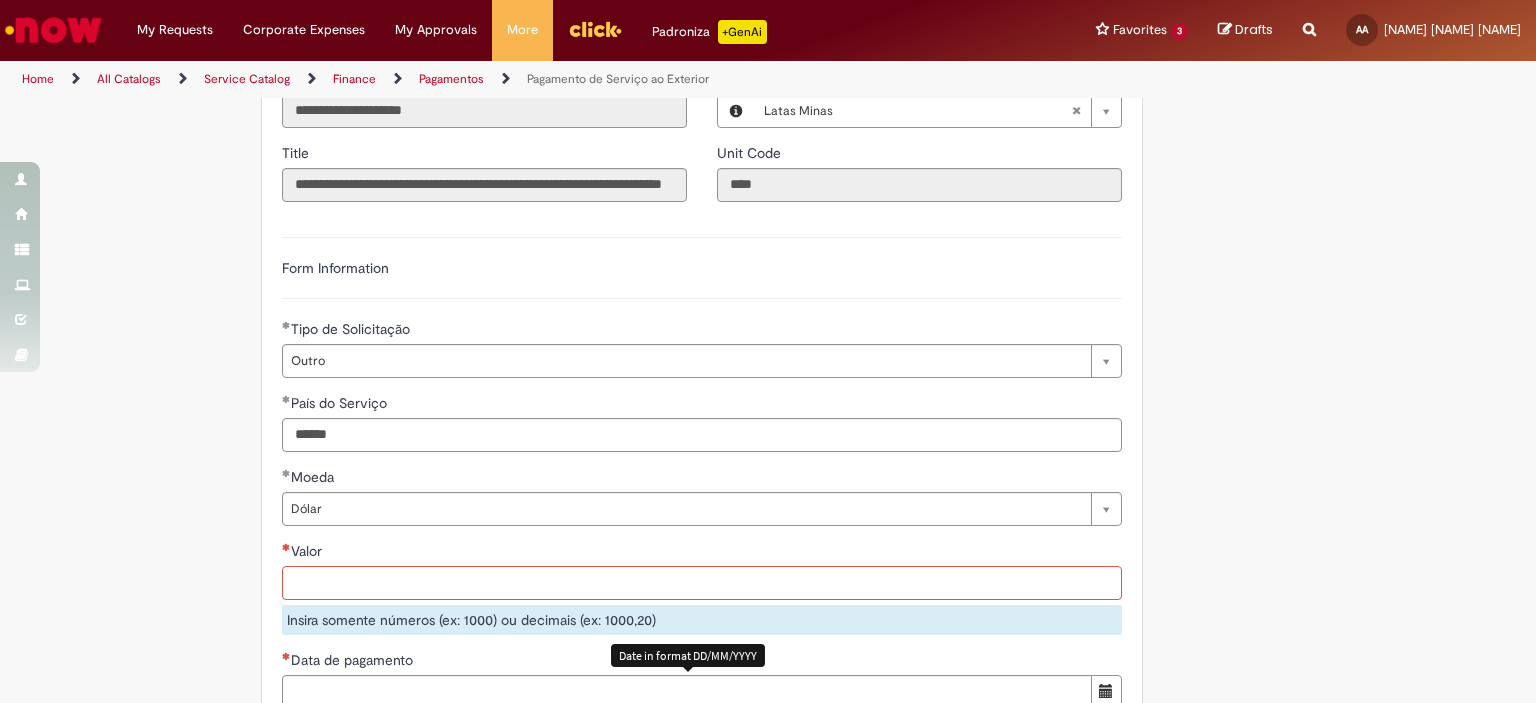 click on "Valor" at bounding box center [702, 583] 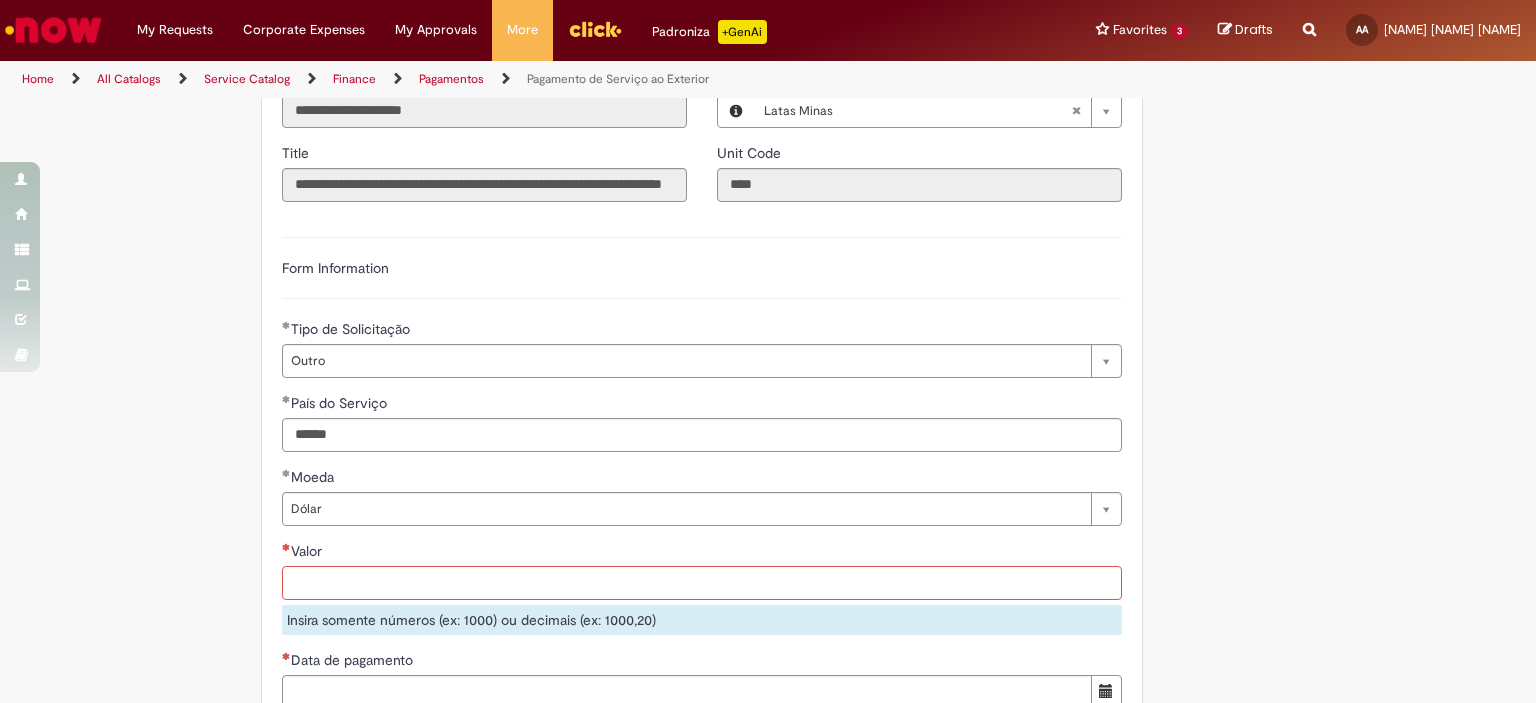 paste on "*********" 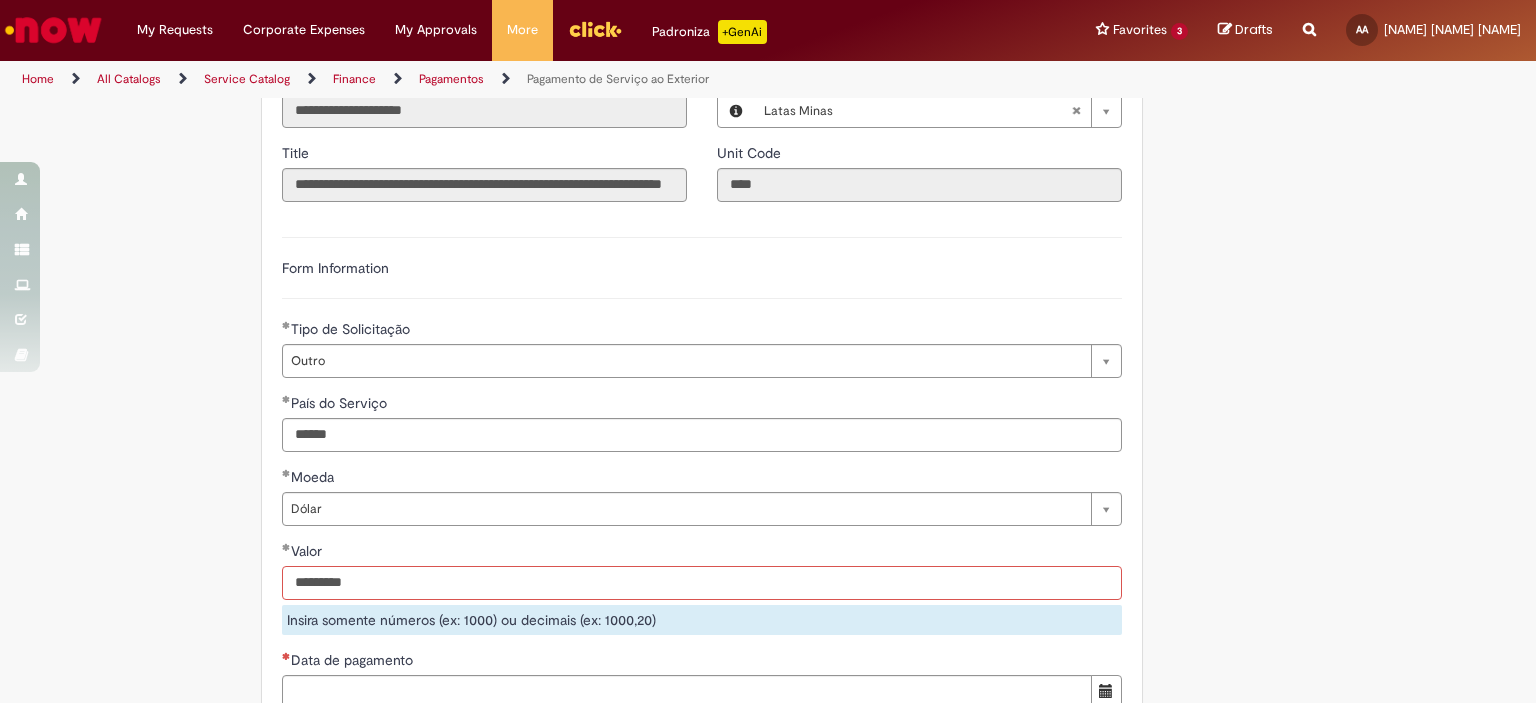 click on "*********" at bounding box center (702, 583) 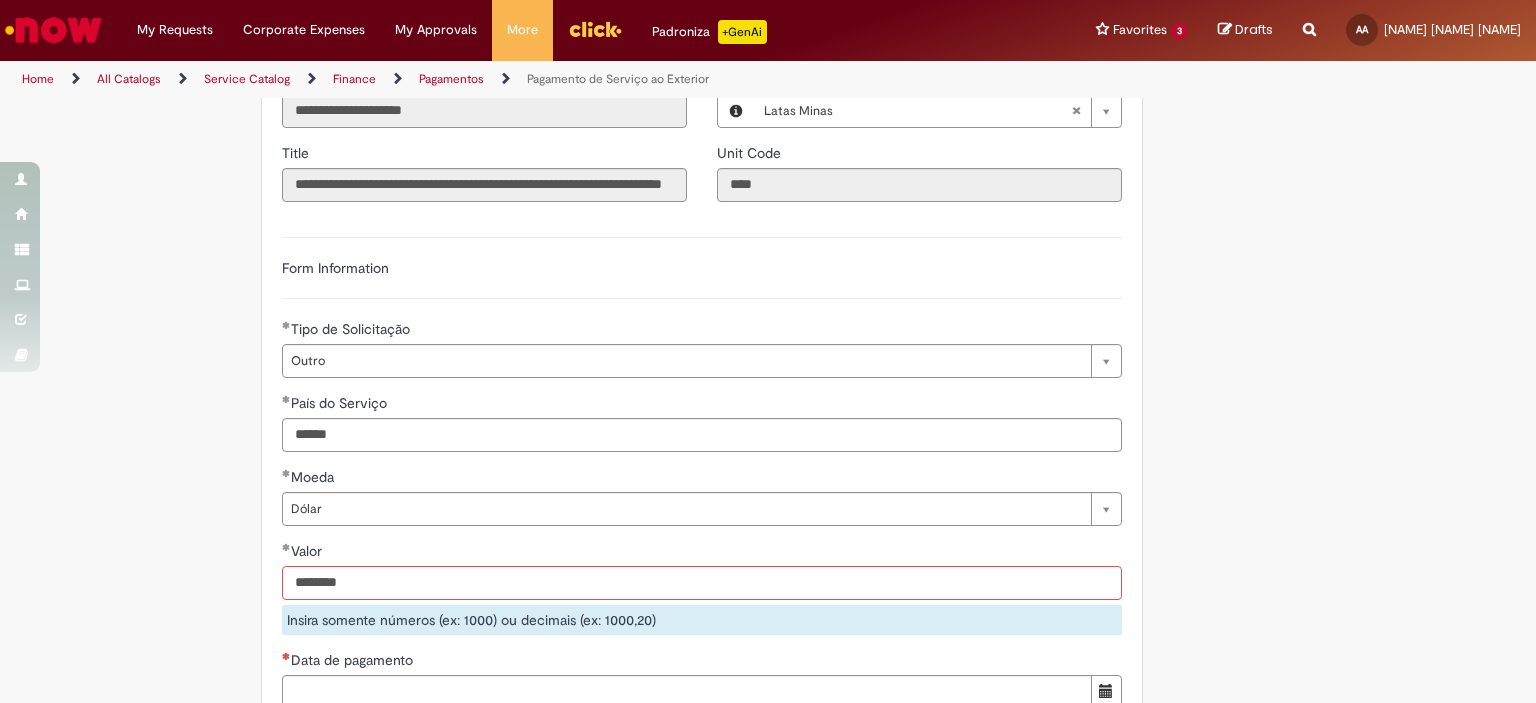click on "********" at bounding box center [702, 583] 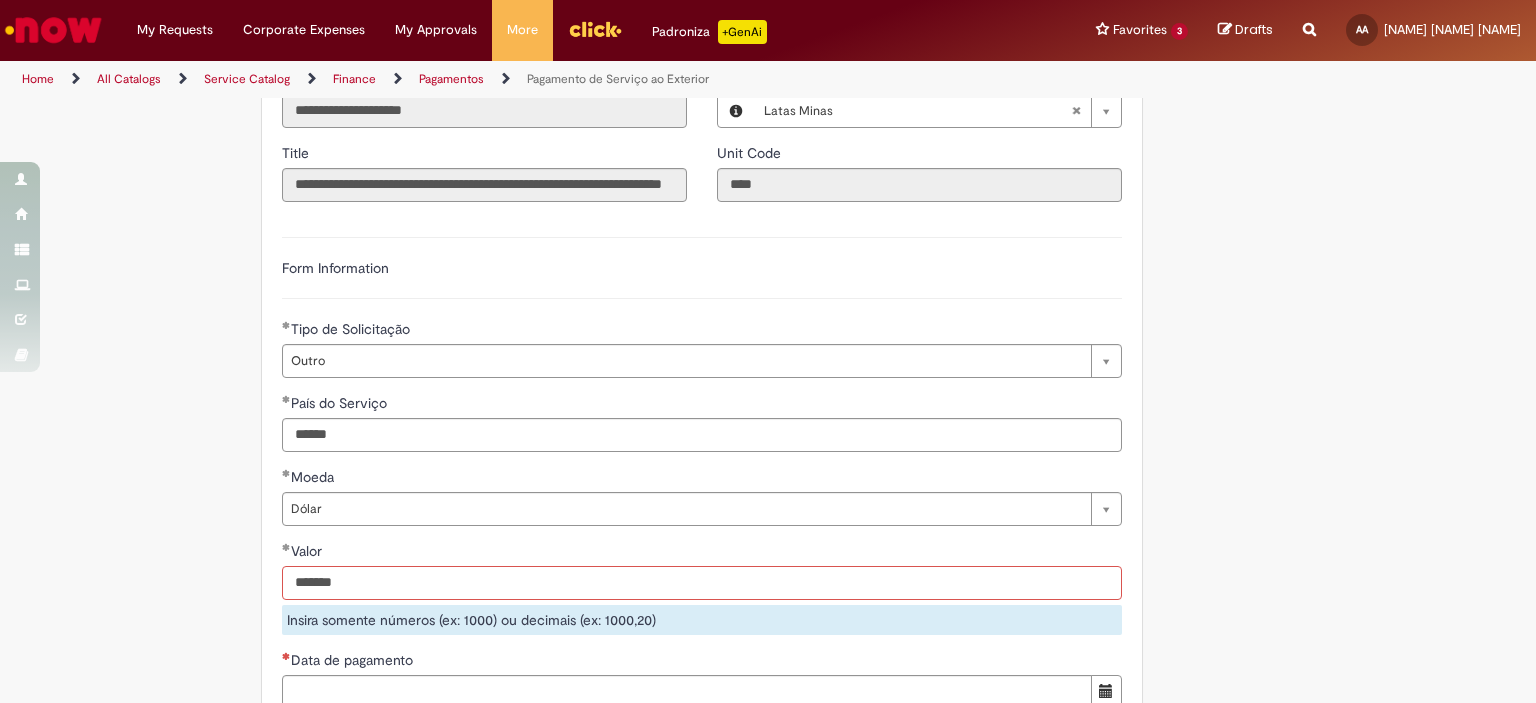 scroll, scrollTop: 1000, scrollLeft: 0, axis: vertical 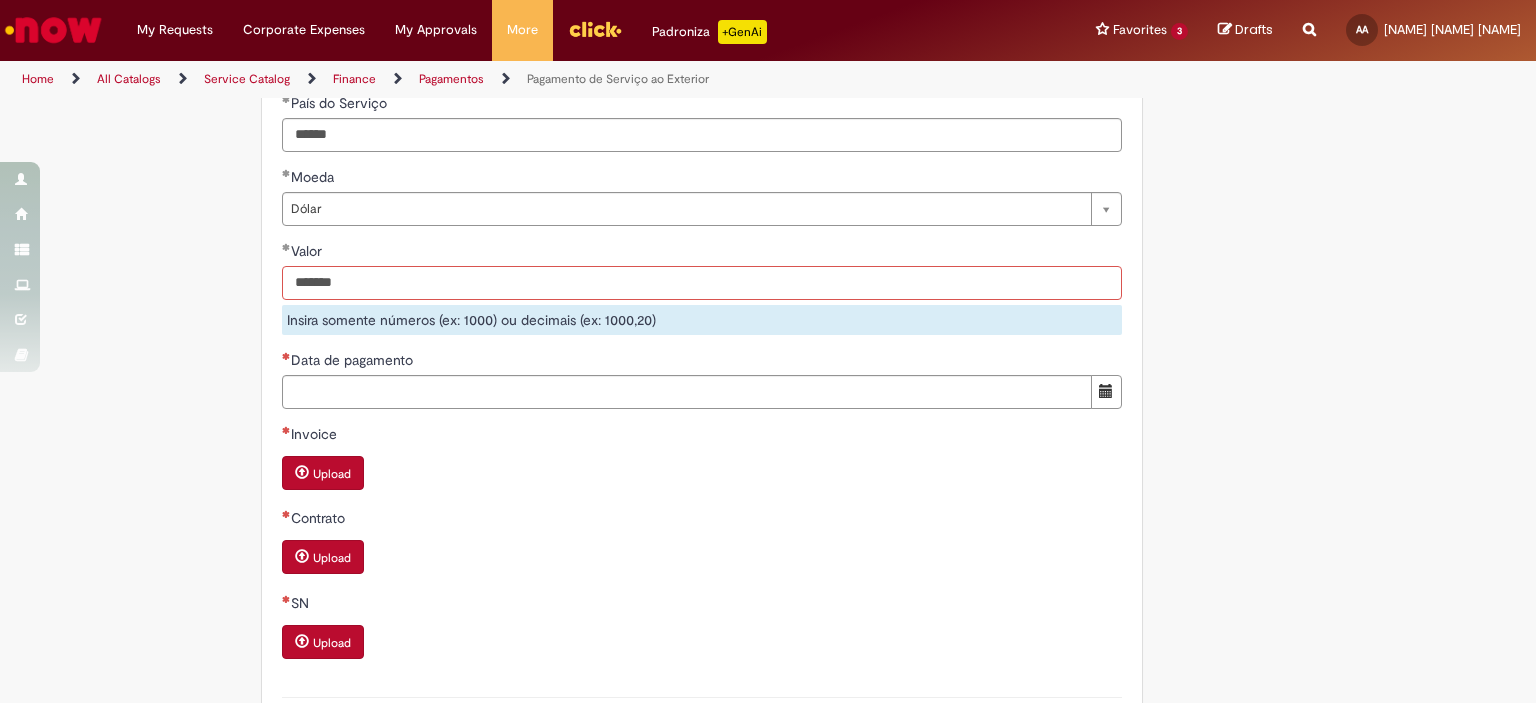 click on "*******" at bounding box center [702, 283] 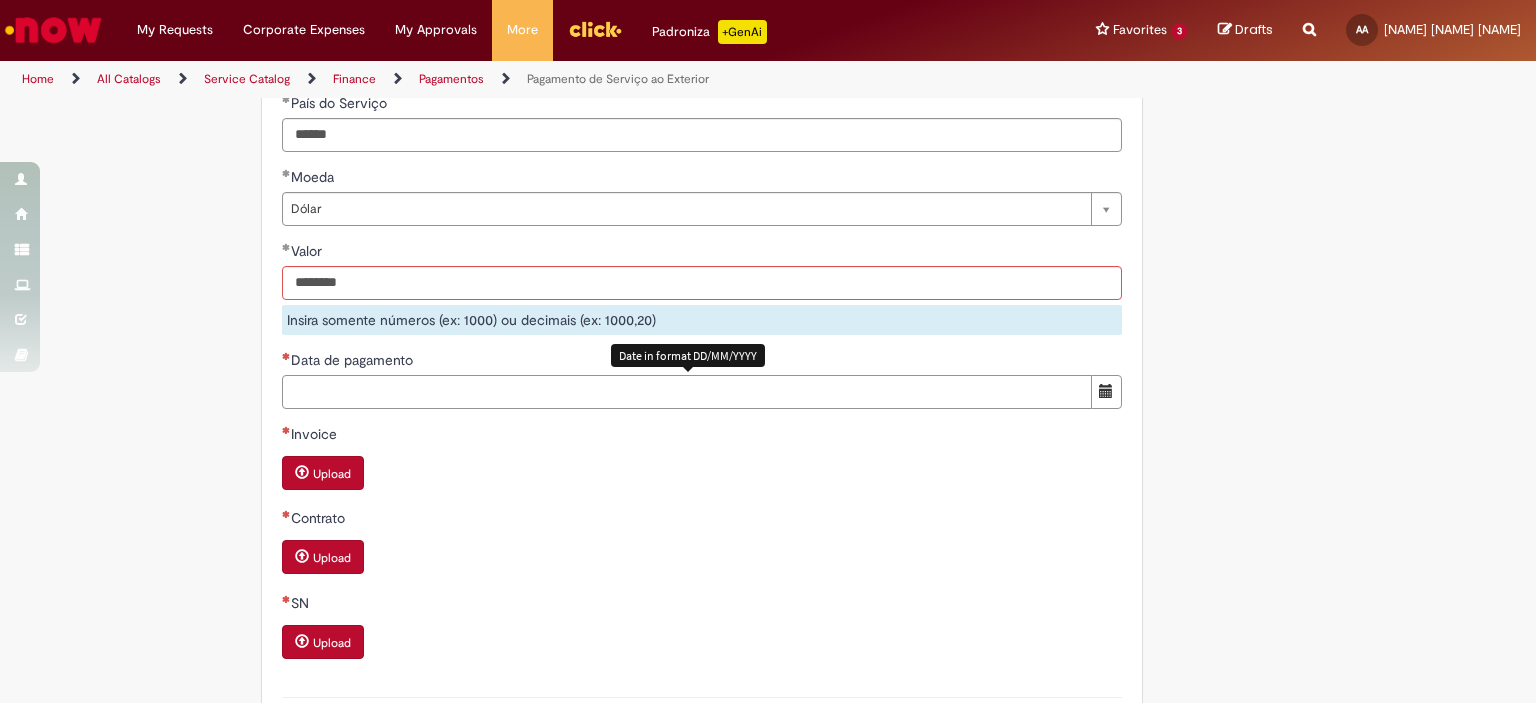 type on "**********" 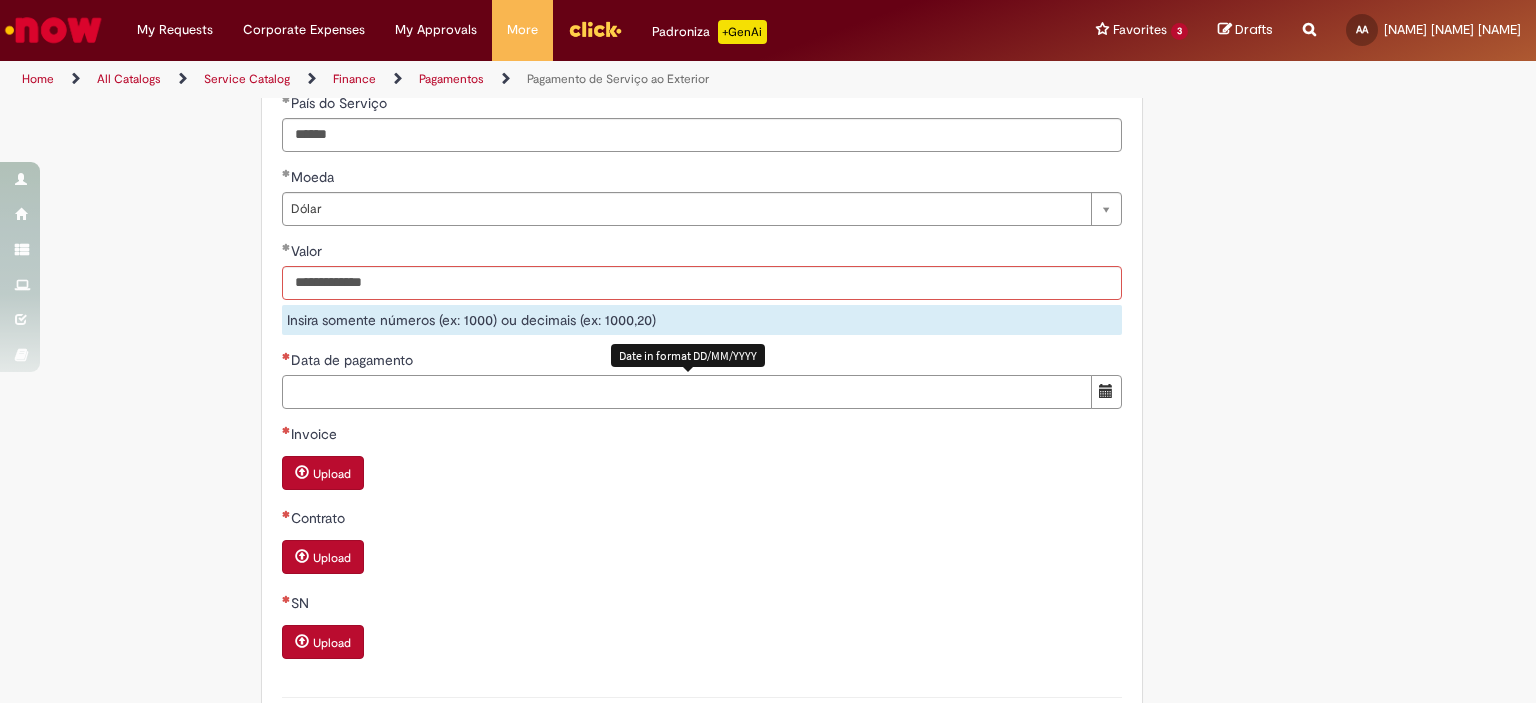 click on "**********" at bounding box center (702, 297) 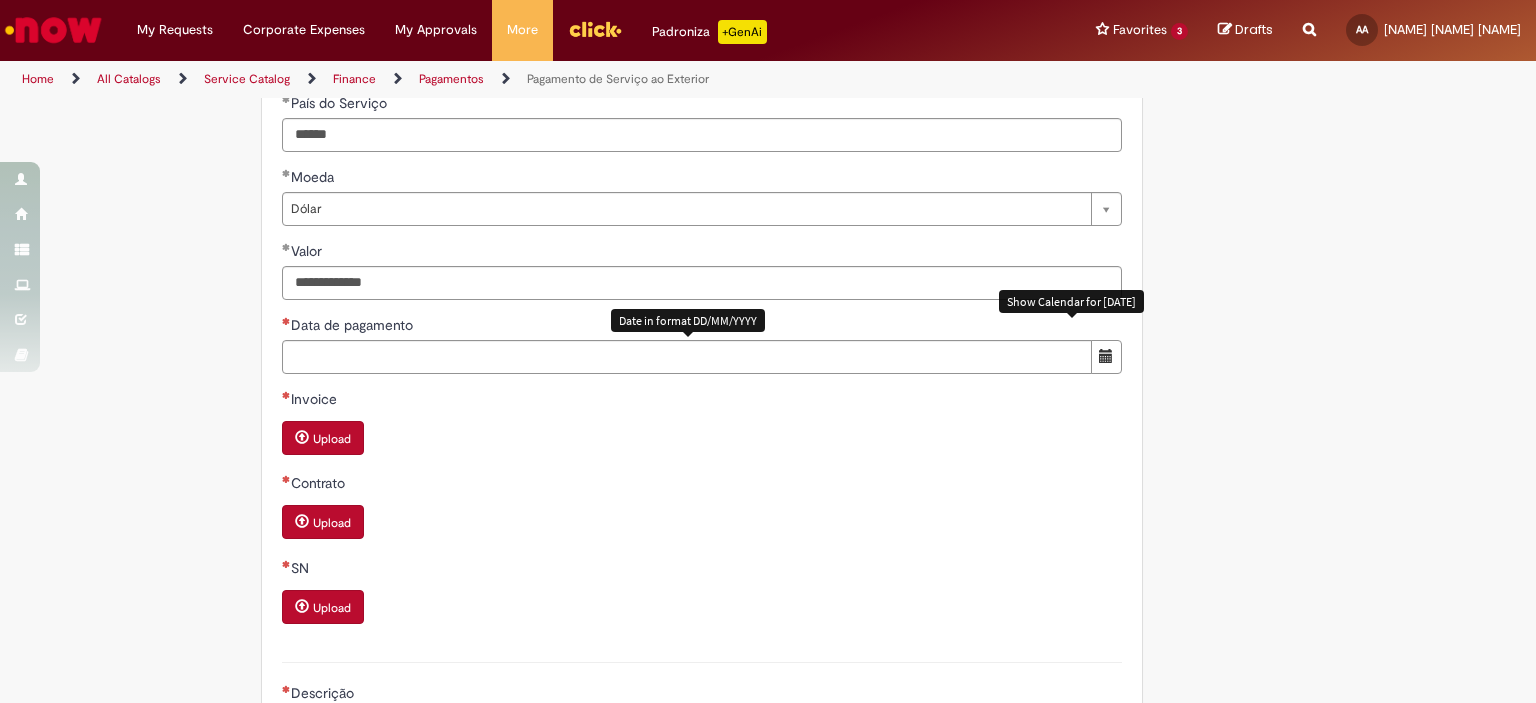 click at bounding box center (1106, 356) 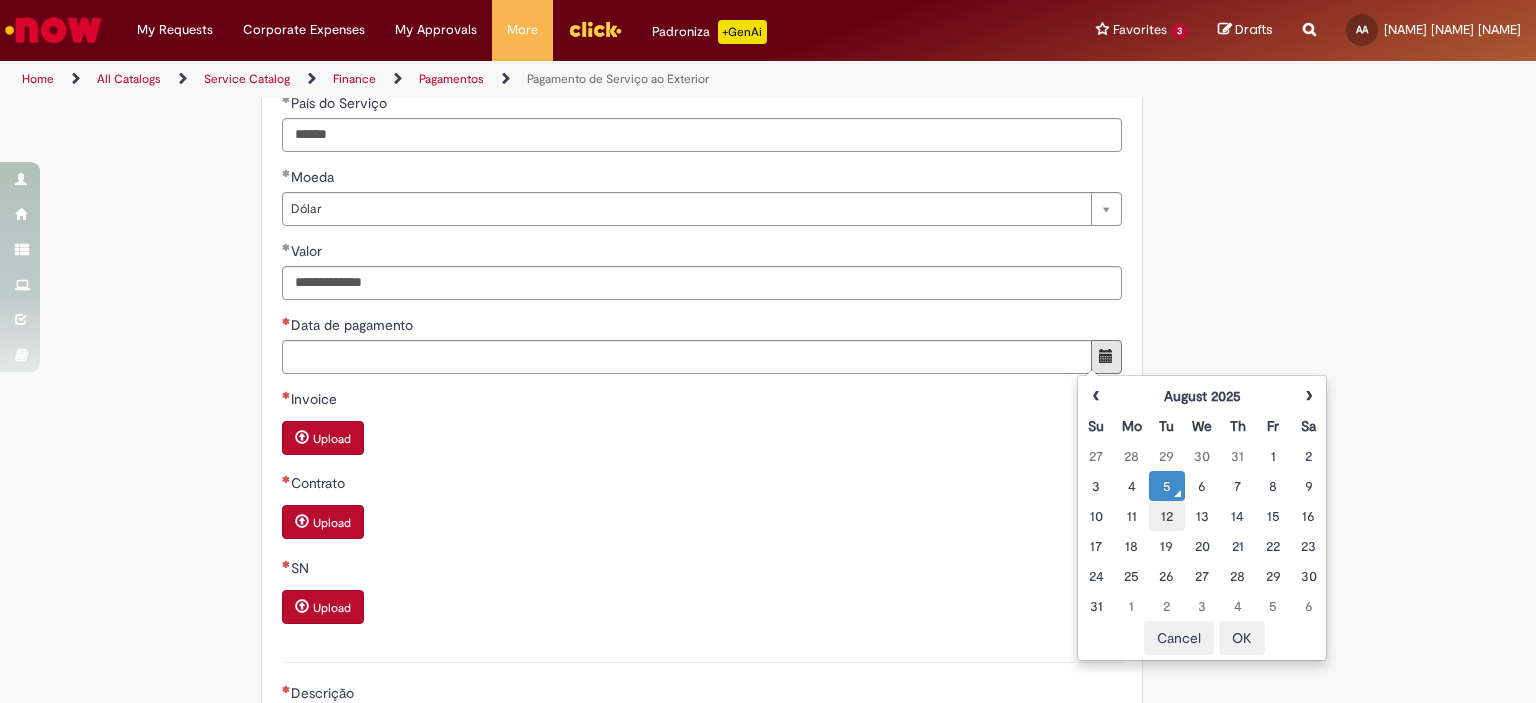 click on "12" at bounding box center (1166, 516) 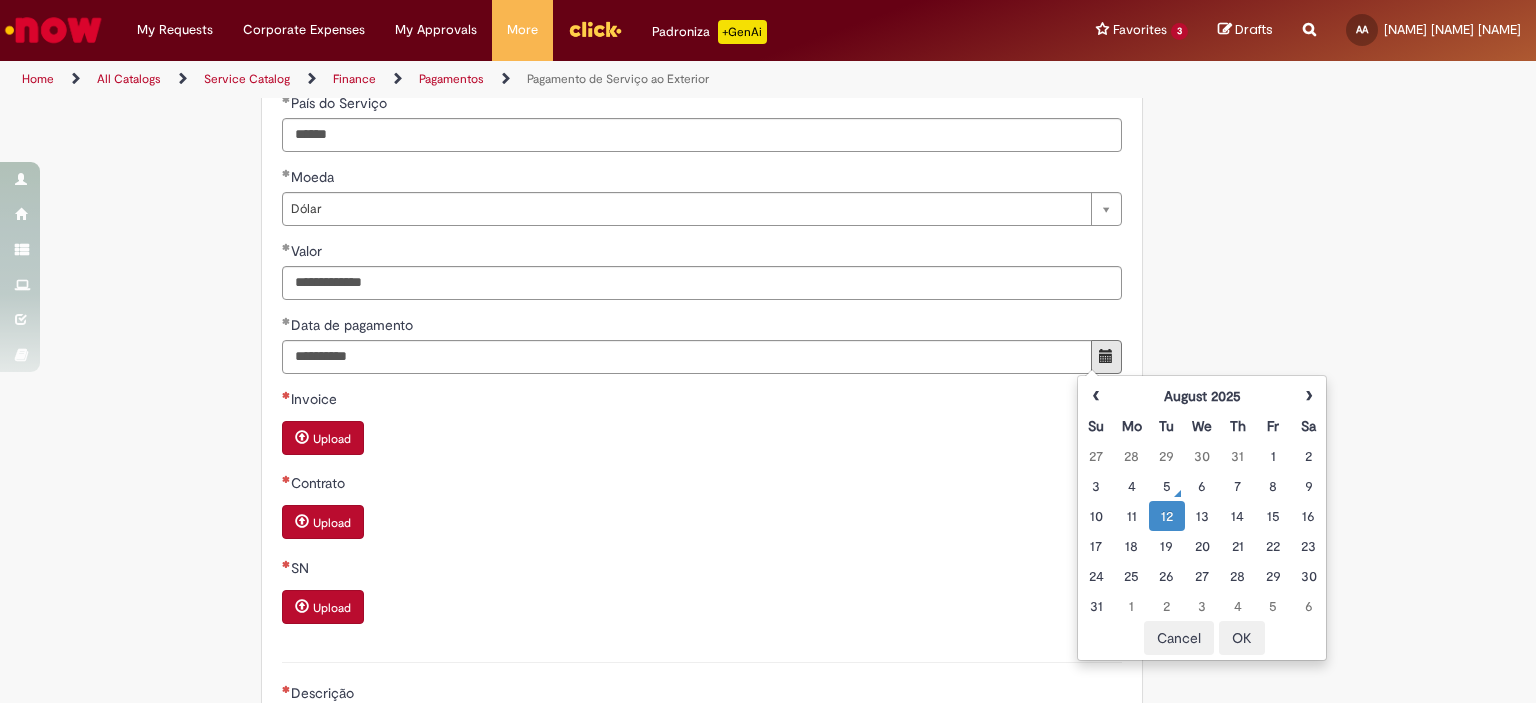 click on "OK" at bounding box center (1242, 638) 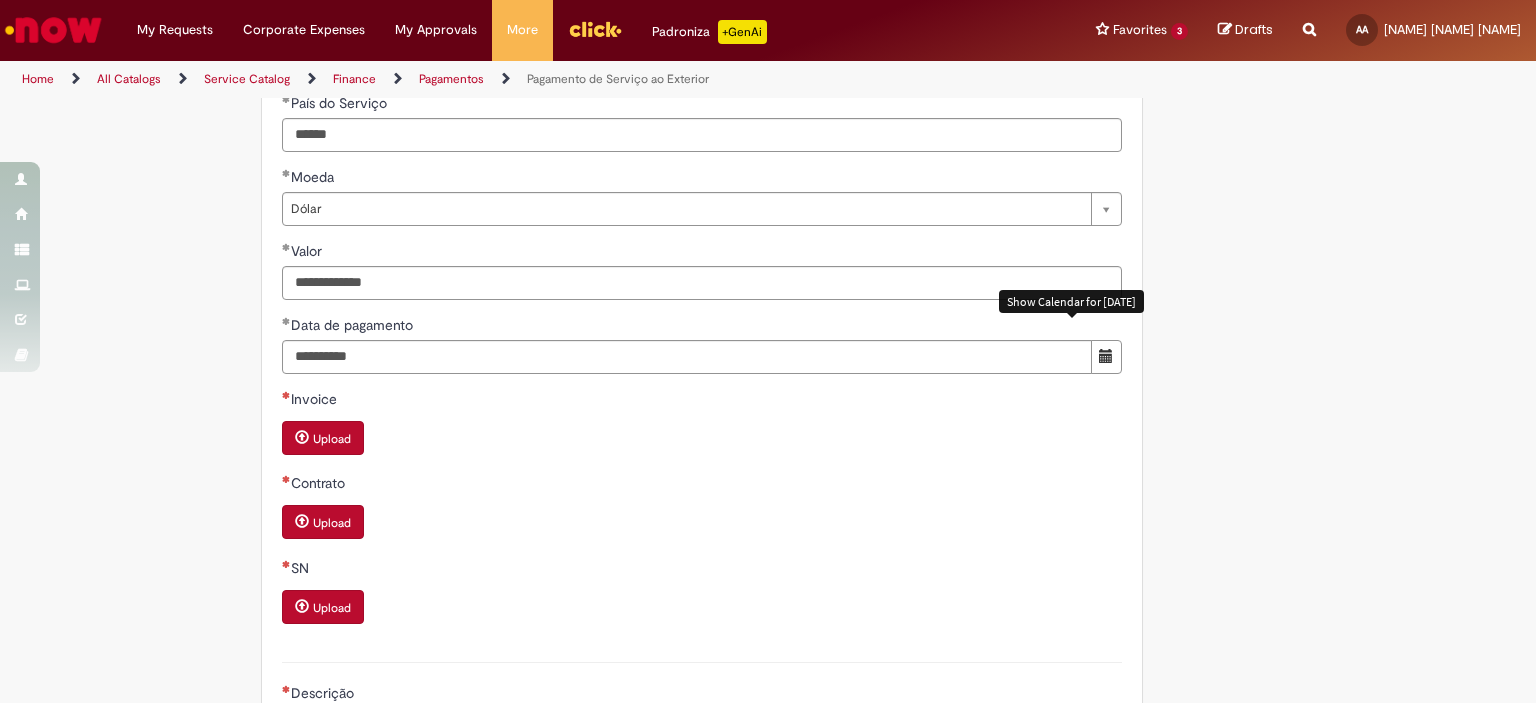 click on "Upload" at bounding box center (332, 439) 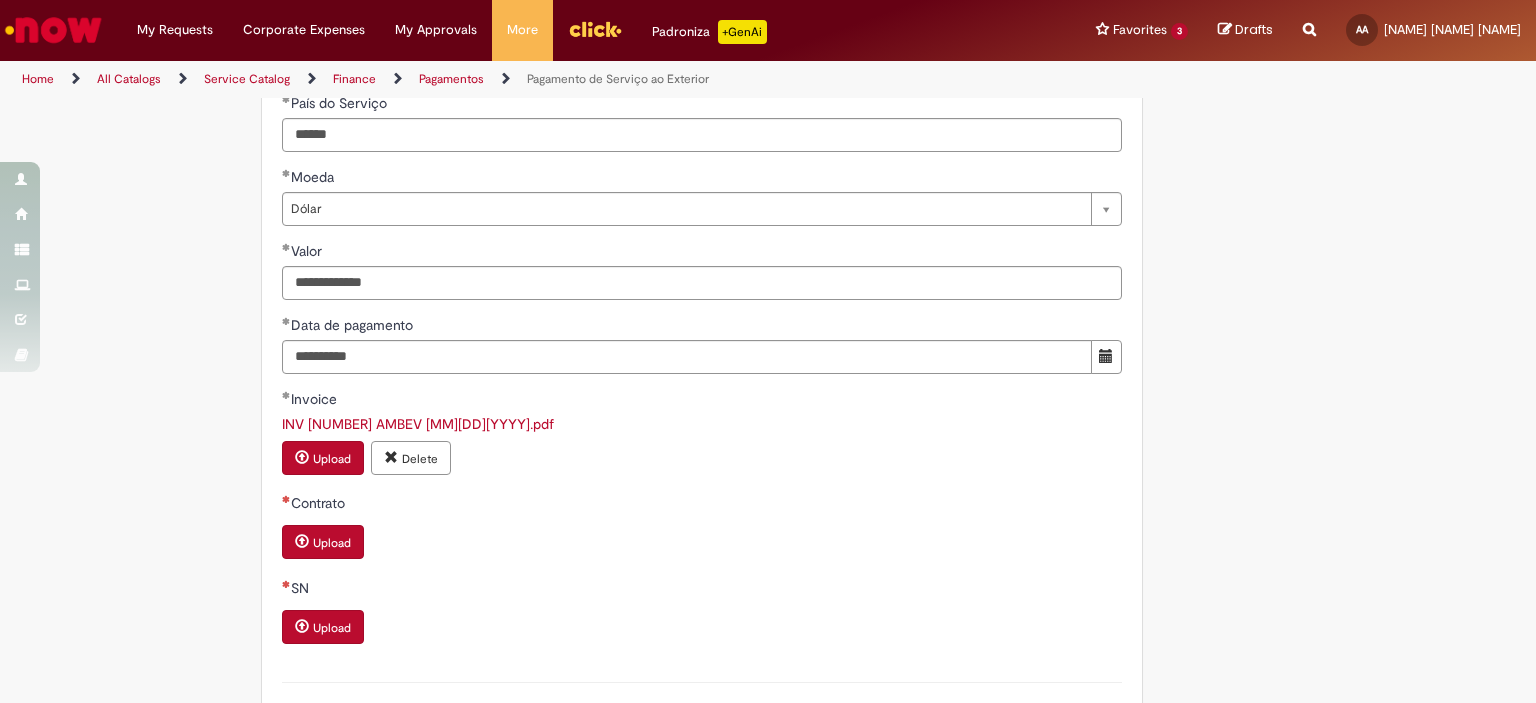 click on "Upload" at bounding box center [332, 543] 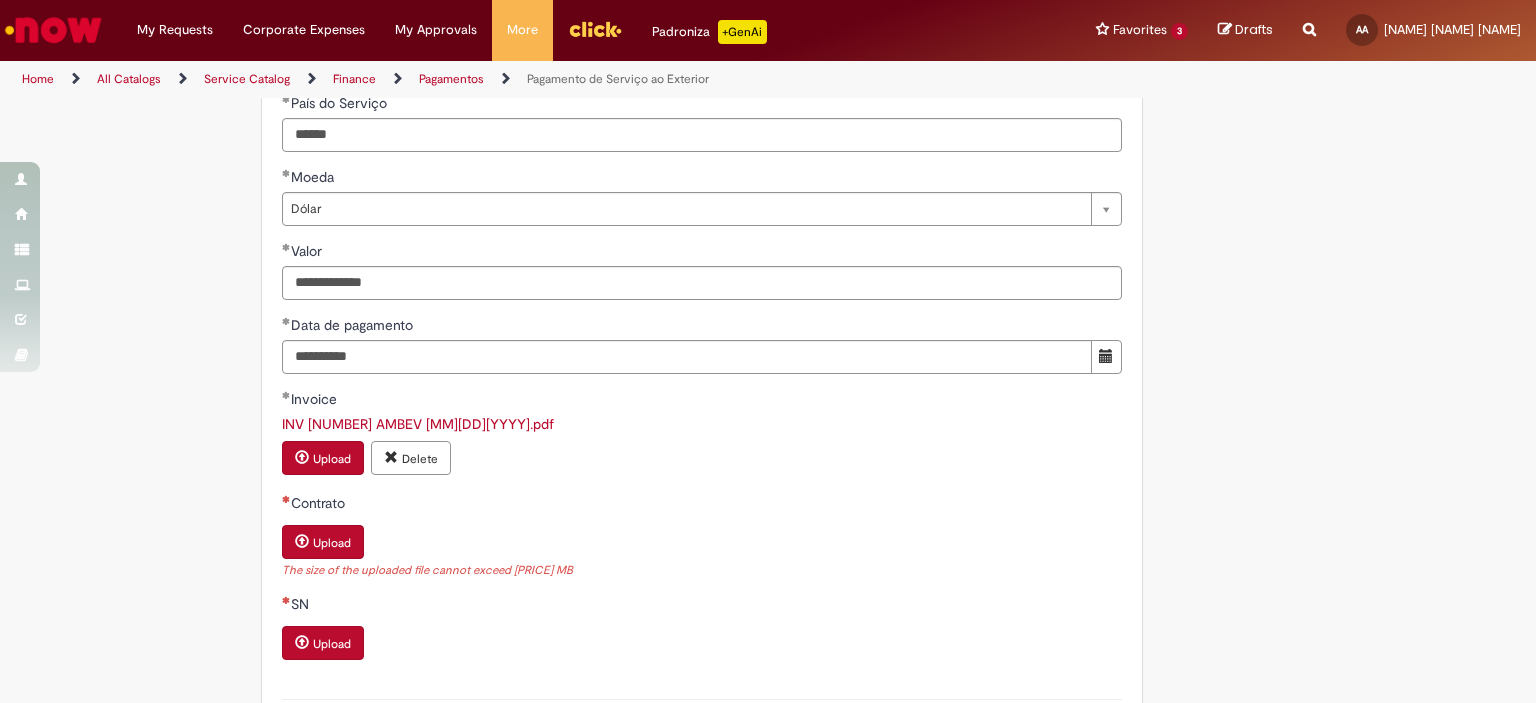 scroll, scrollTop: 1100, scrollLeft: 0, axis: vertical 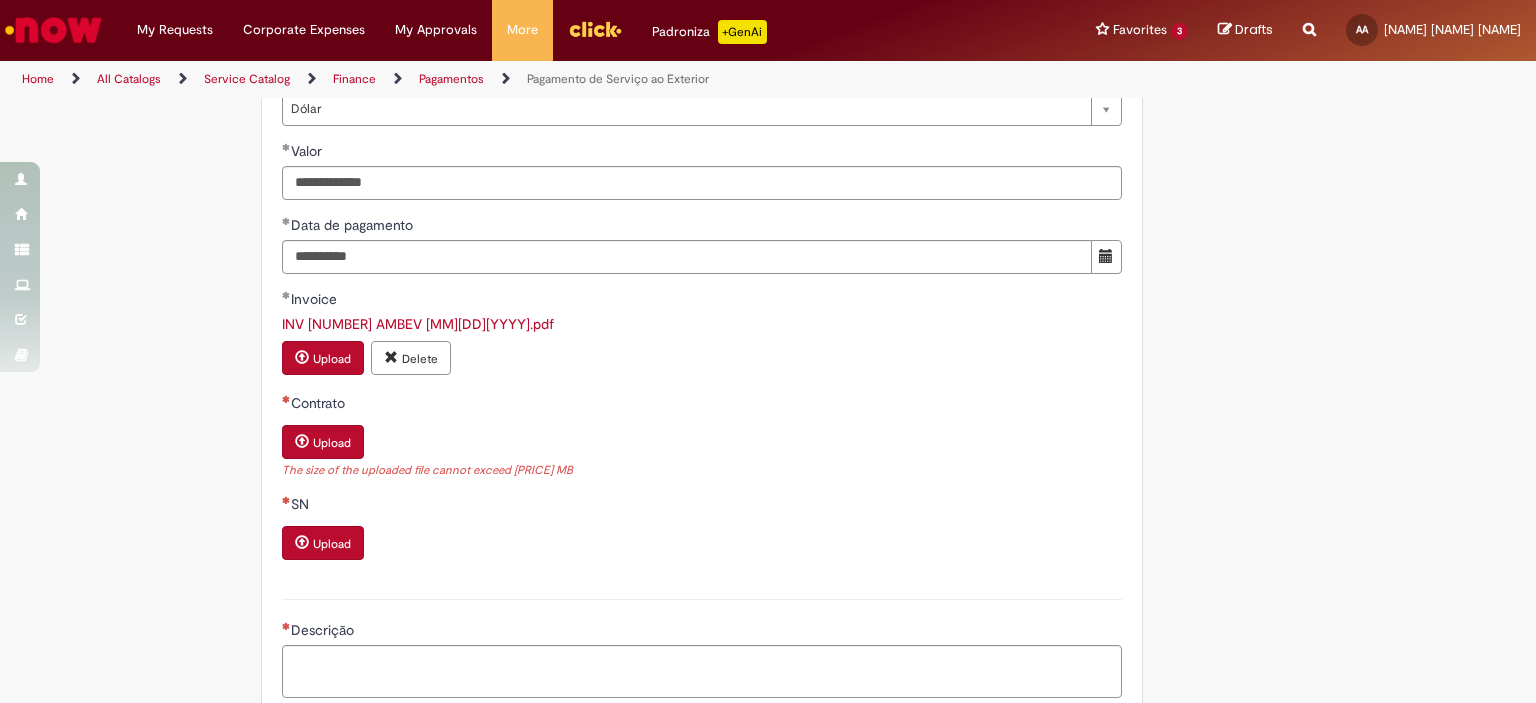 click on "Upload" at bounding box center [332, 443] 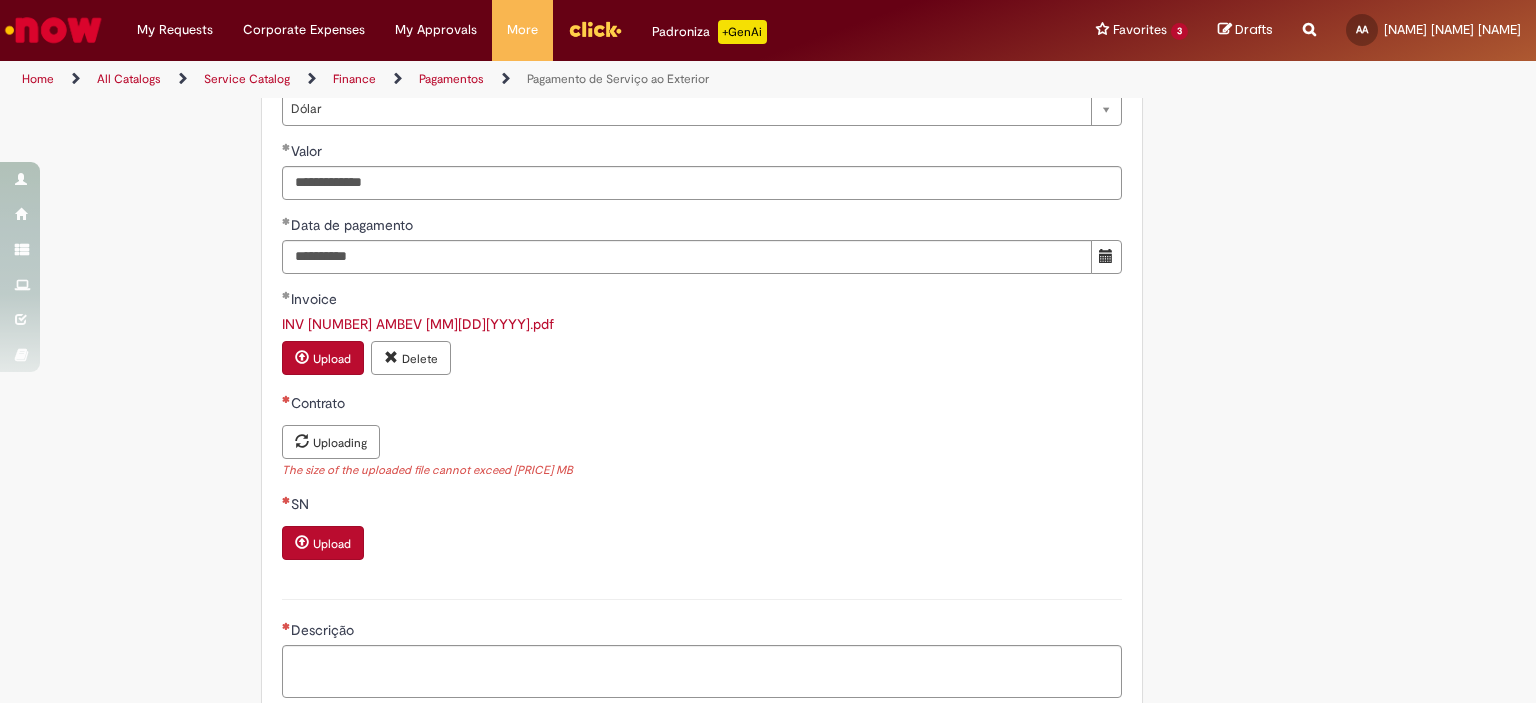 click on "Upload" at bounding box center (332, 544) 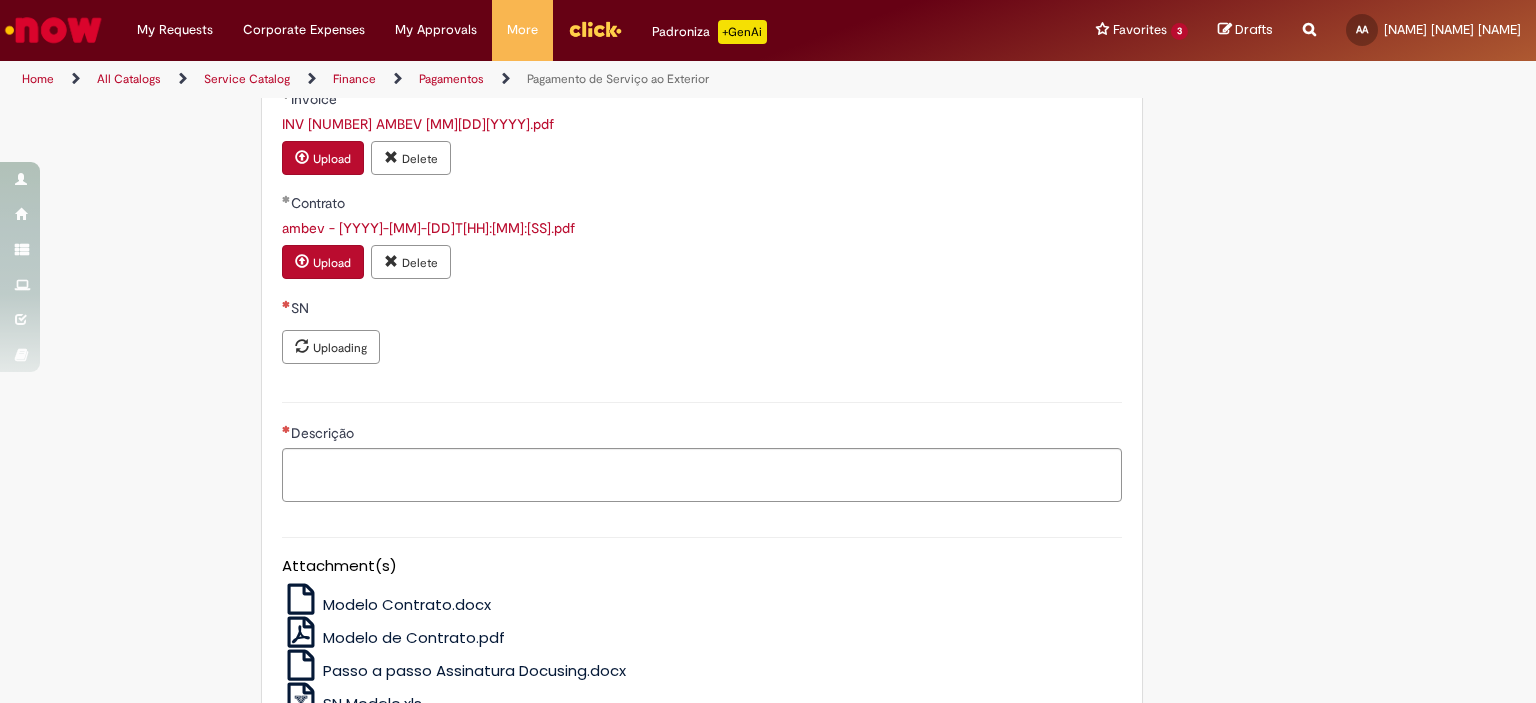 scroll, scrollTop: 1400, scrollLeft: 0, axis: vertical 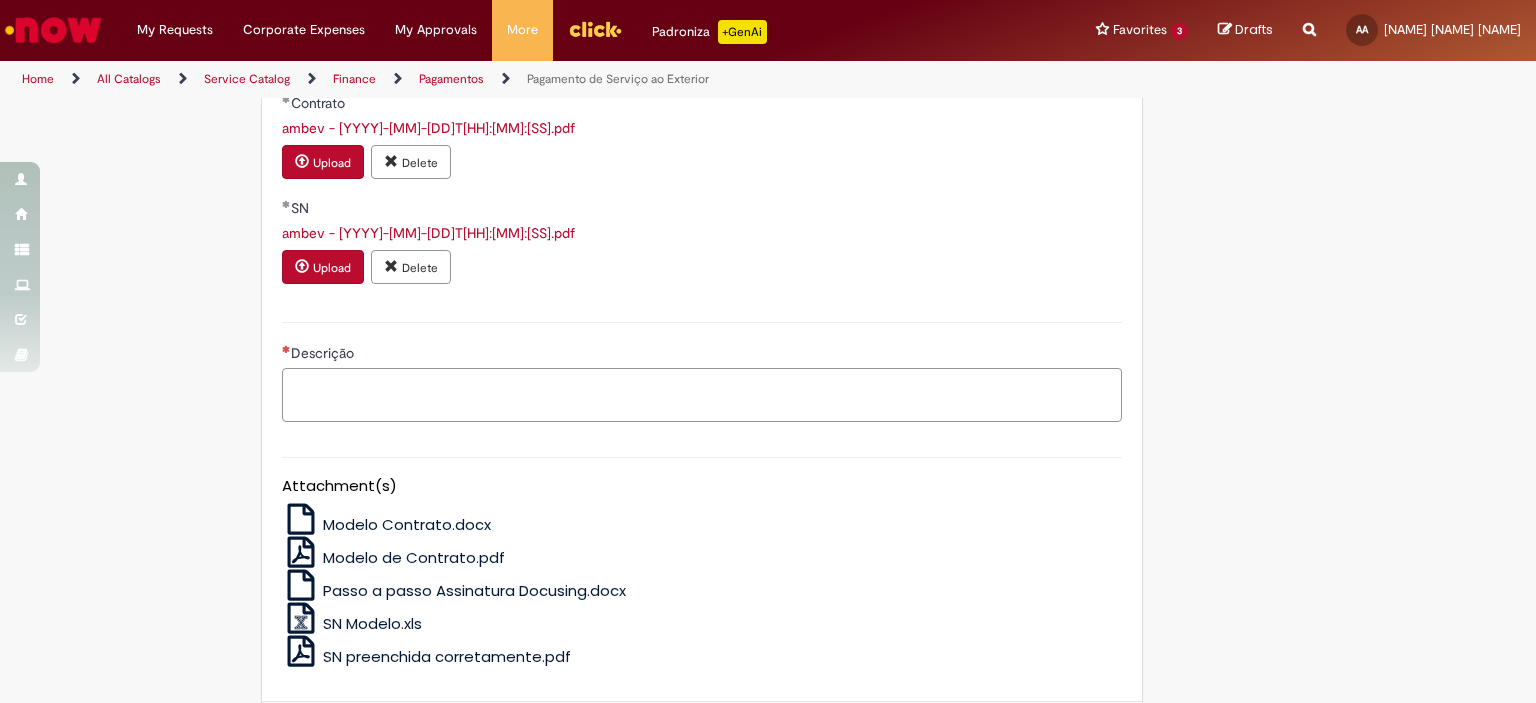 click on "Descrição" at bounding box center (702, 395) 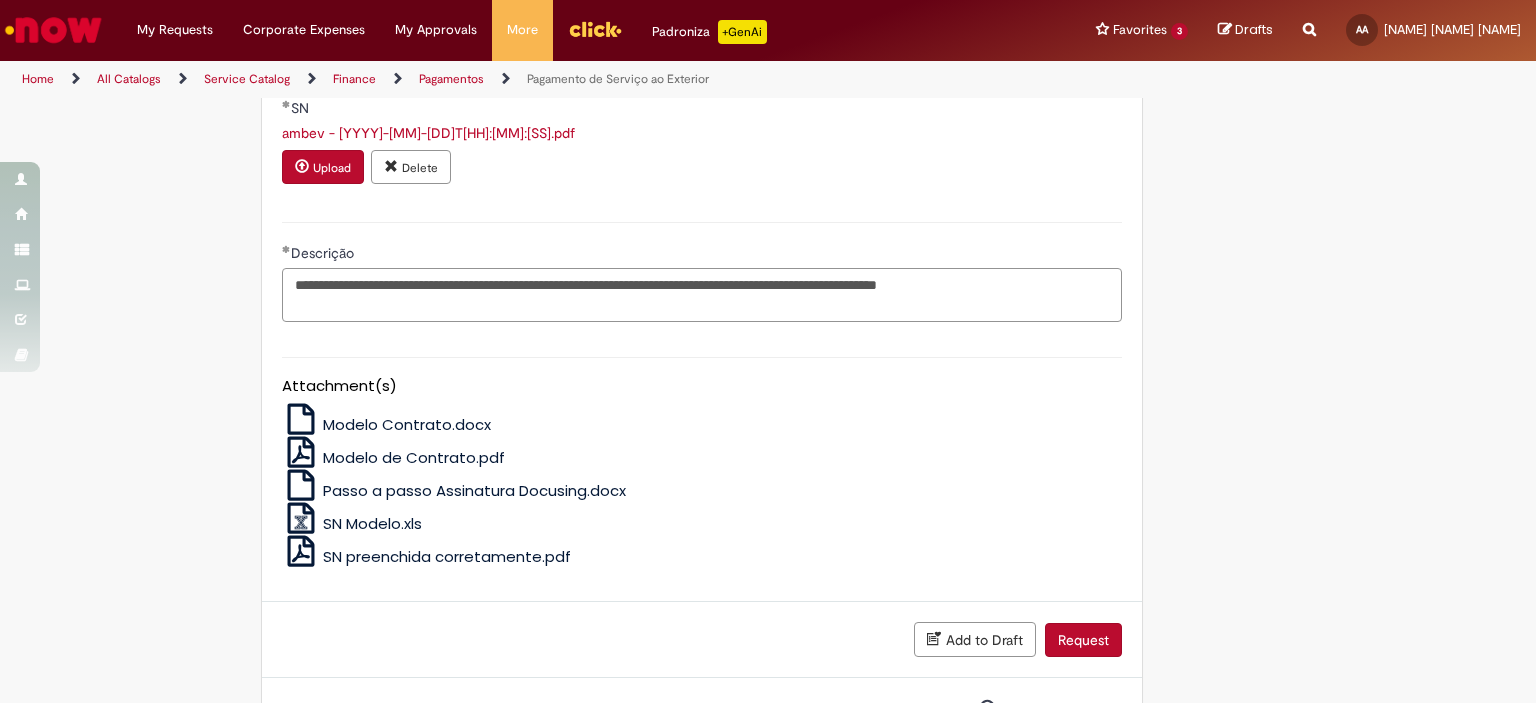scroll, scrollTop: 1579, scrollLeft: 0, axis: vertical 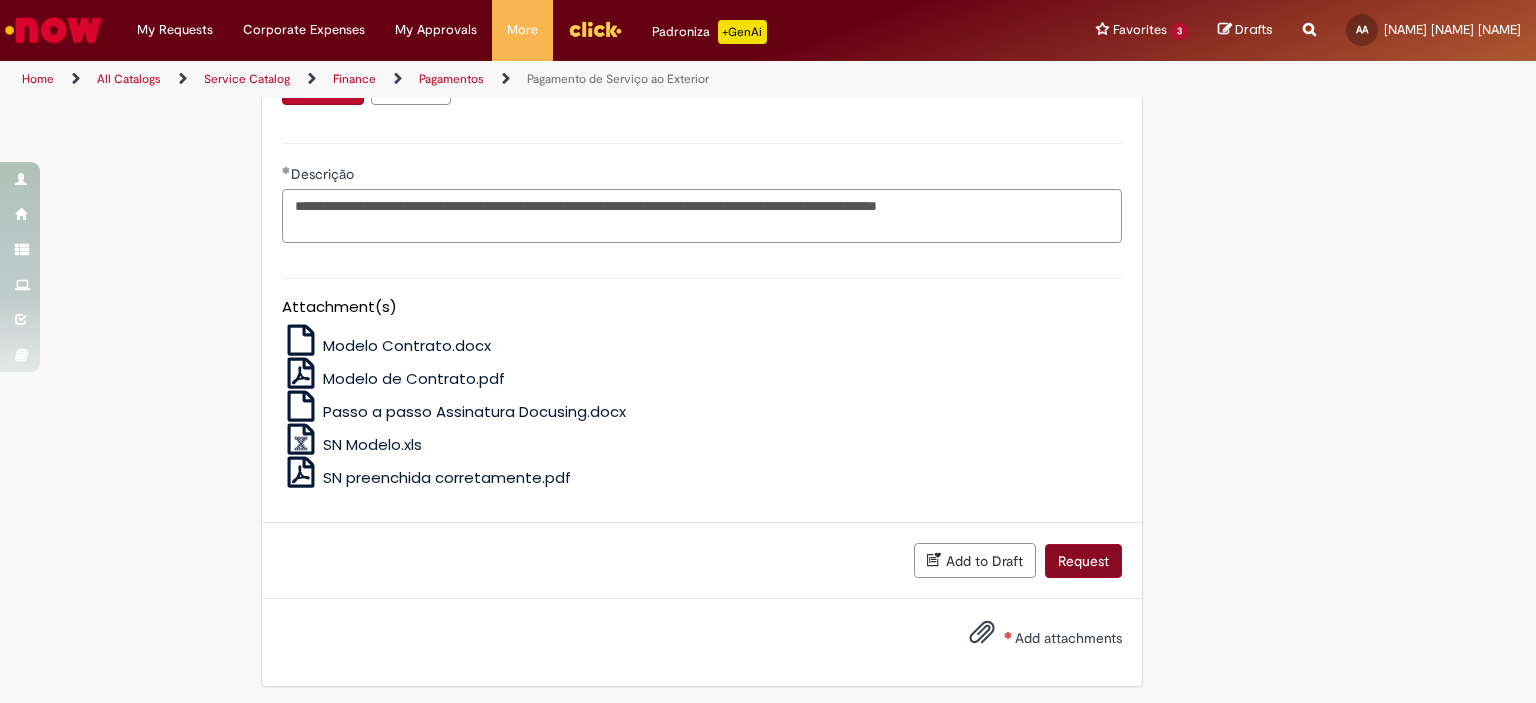 type on "**********" 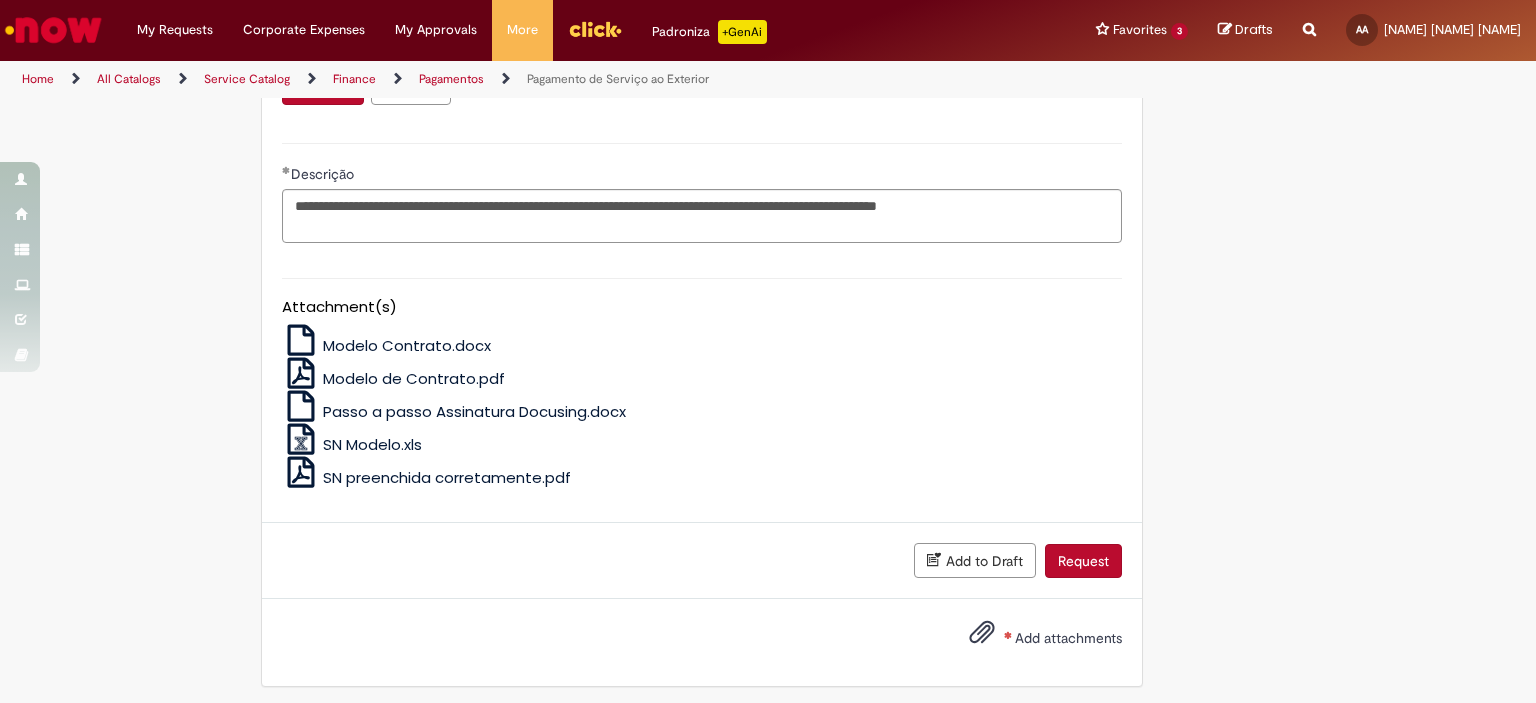 click on "Request" at bounding box center [1083, 561] 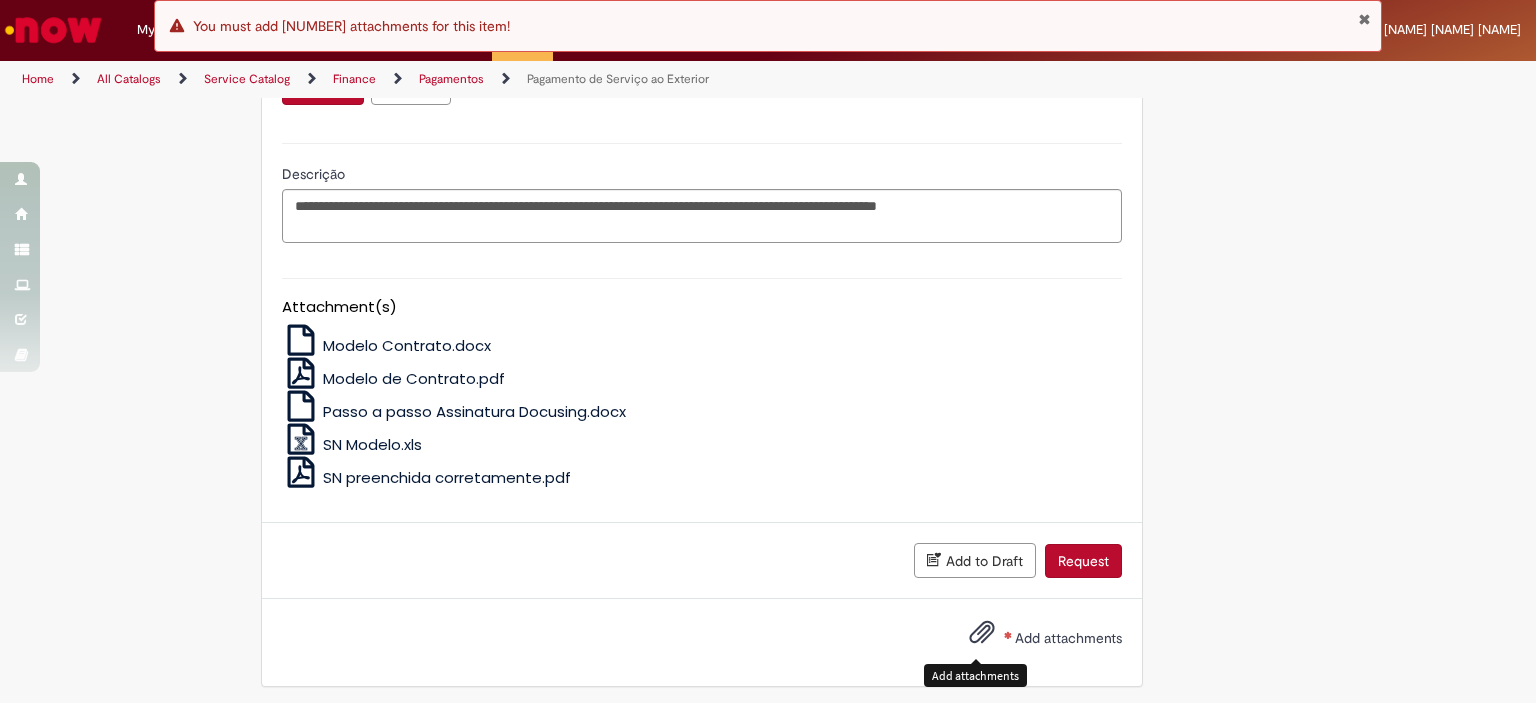 click at bounding box center [982, 633] 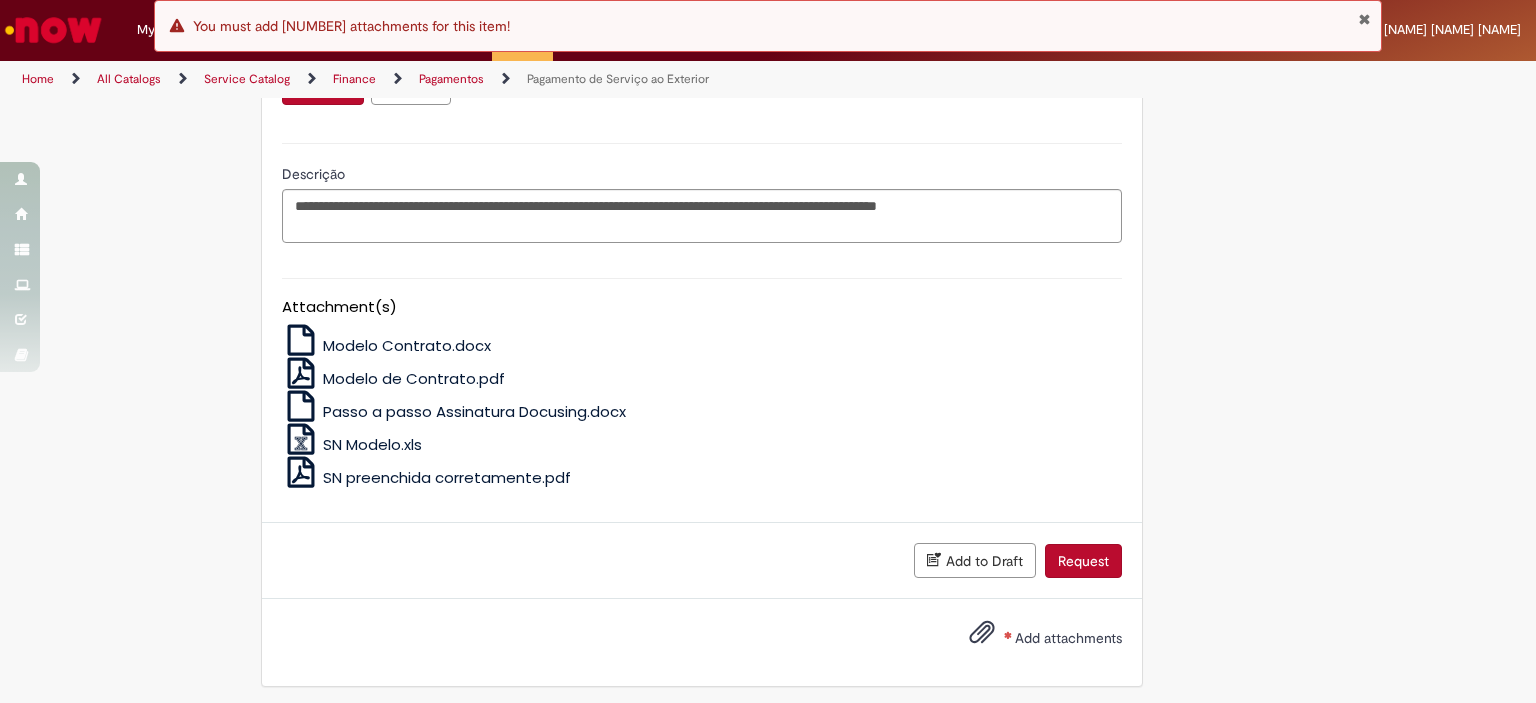 click at bounding box center [1364, 19] 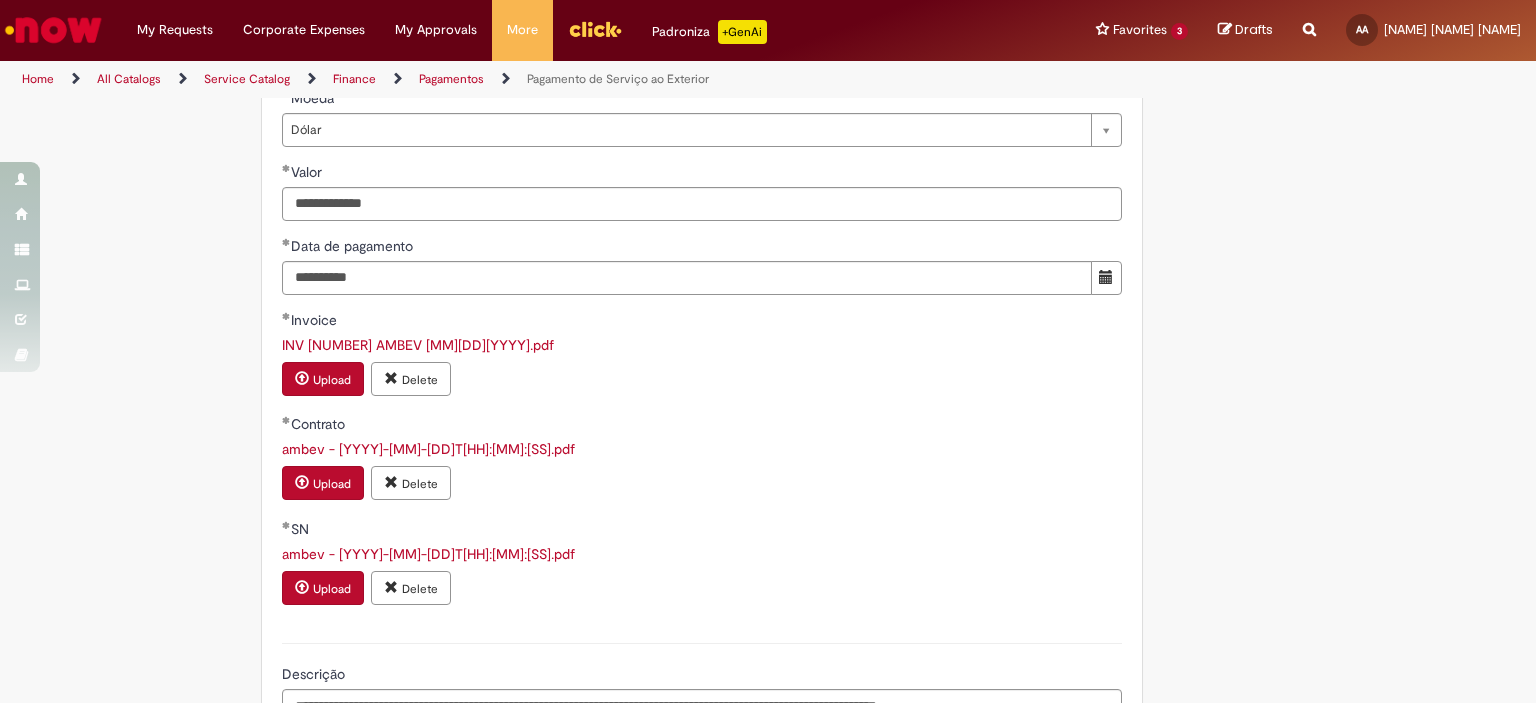 scroll, scrollTop: 1579, scrollLeft: 0, axis: vertical 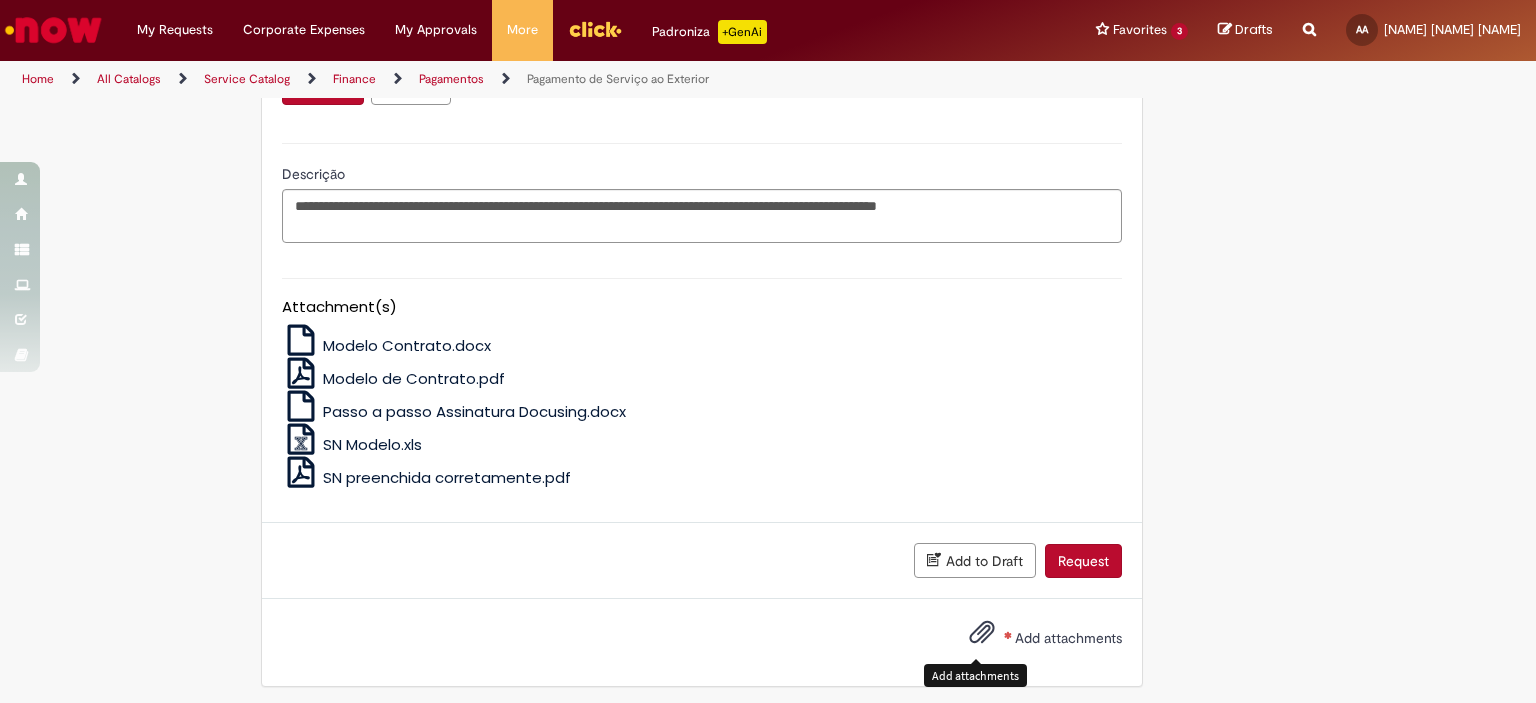 click at bounding box center (982, 633) 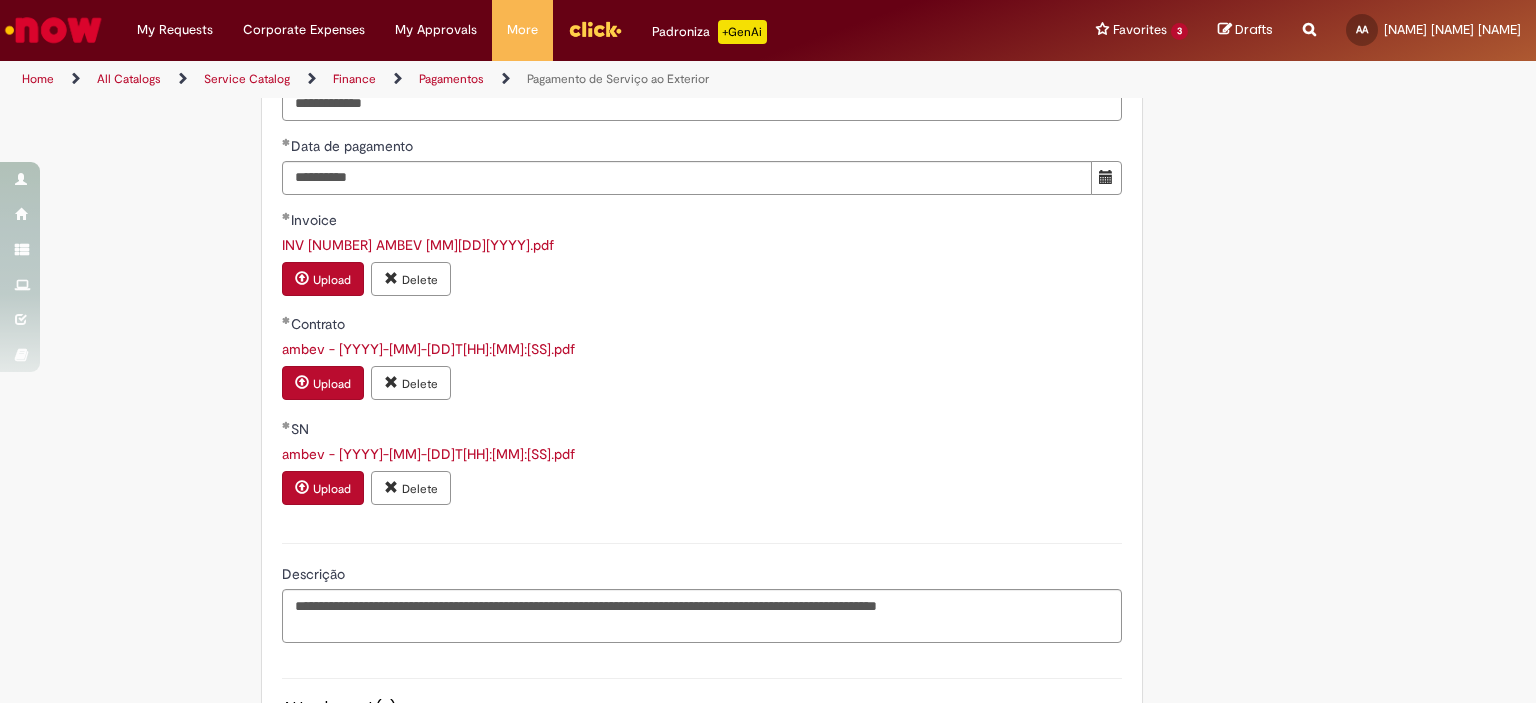 scroll, scrollTop: 1579, scrollLeft: 0, axis: vertical 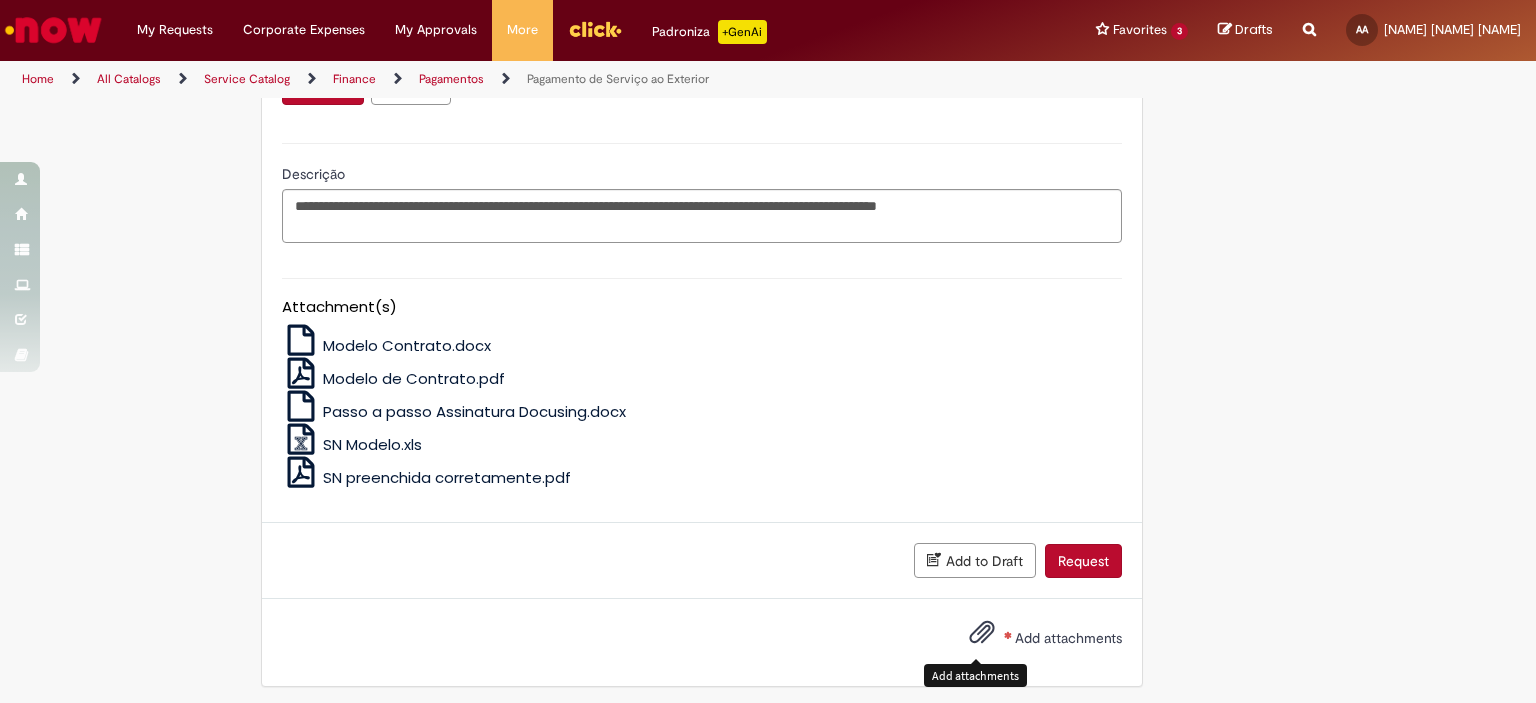 click on "Request" at bounding box center [1083, 561] 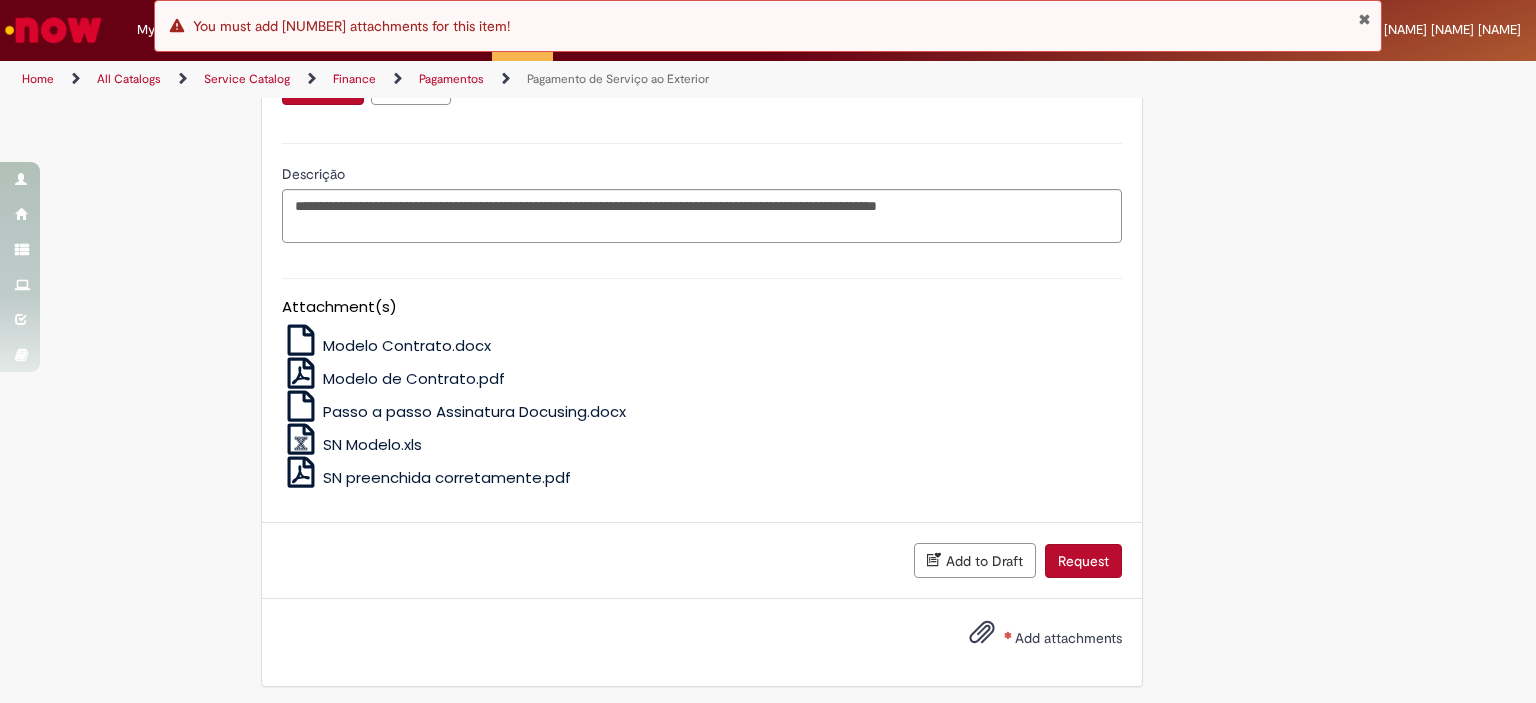 click at bounding box center [982, 633] 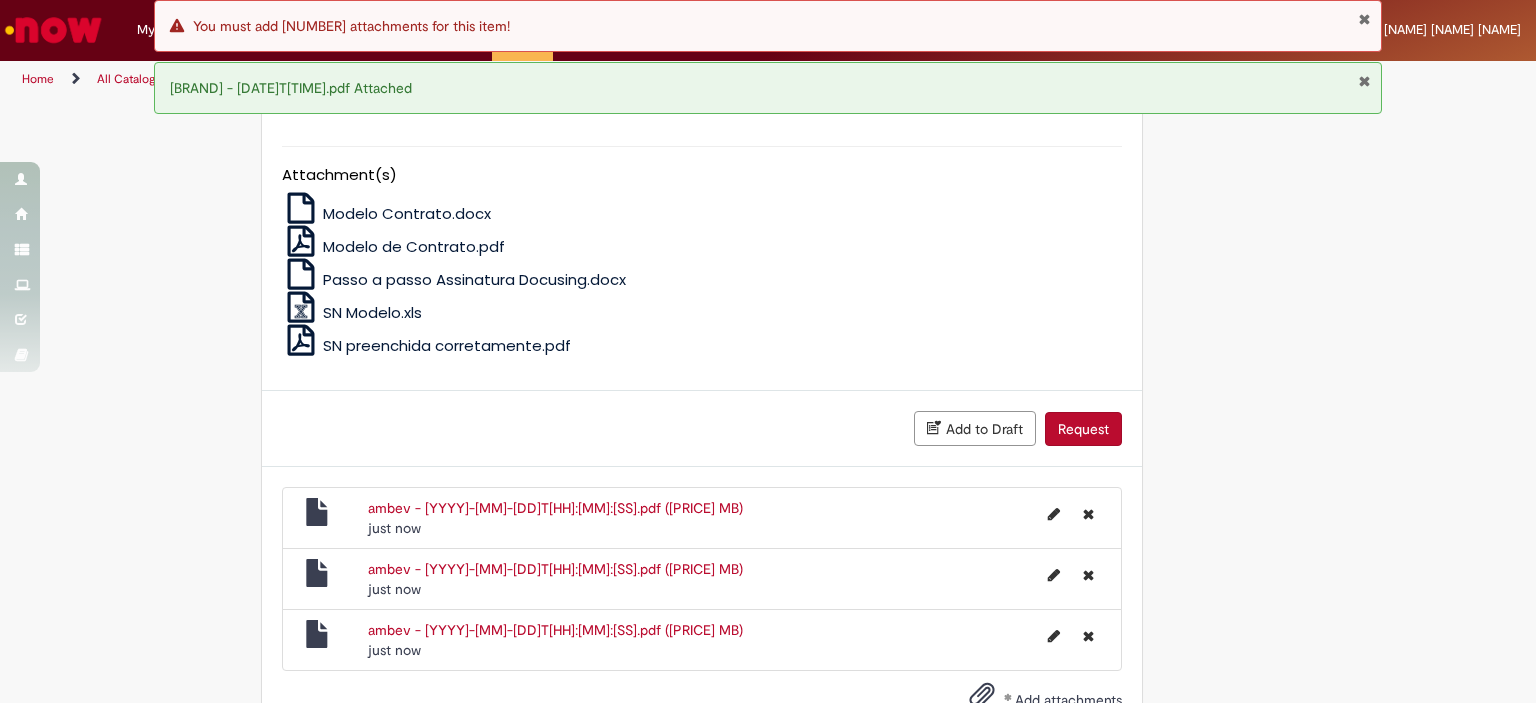 scroll, scrollTop: 1772, scrollLeft: 0, axis: vertical 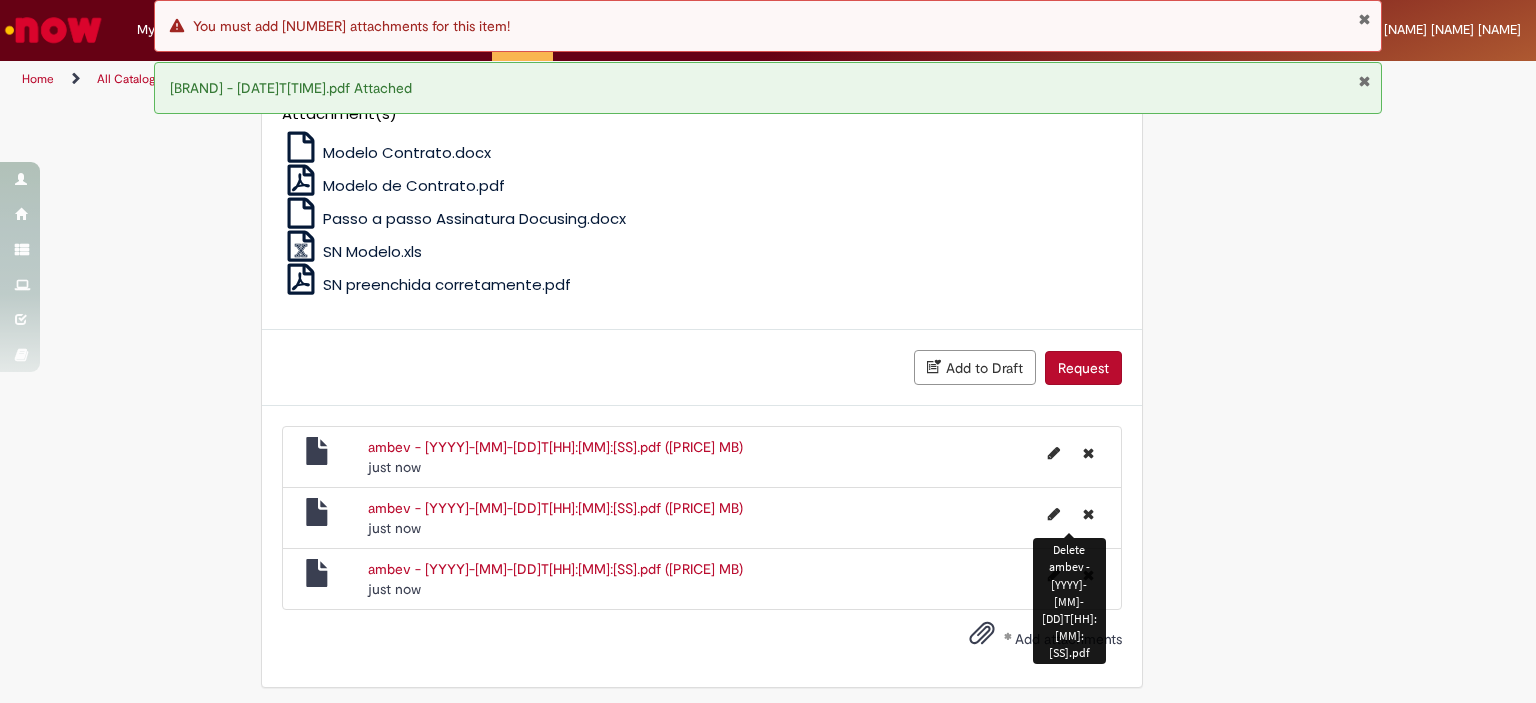 click at bounding box center (1088, 514) 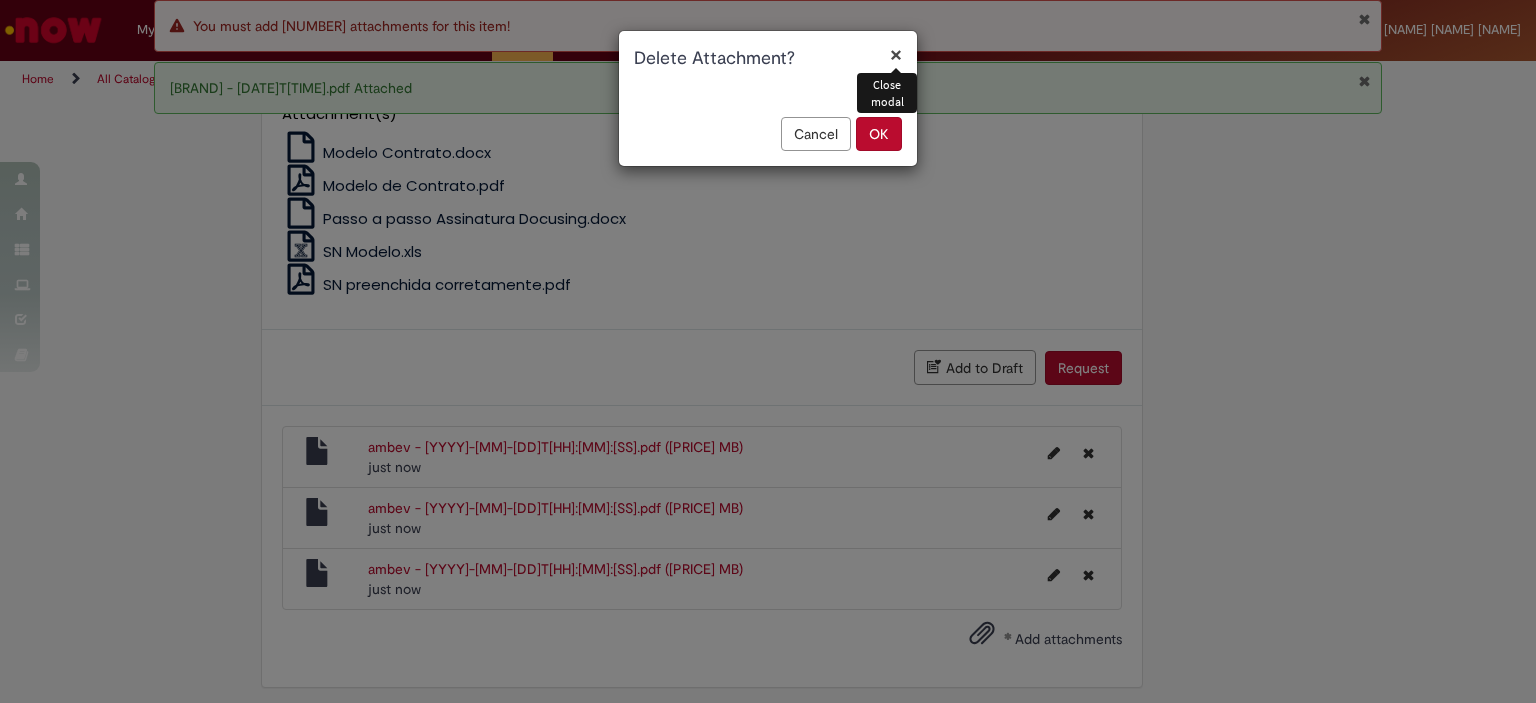 click on "OK" at bounding box center (879, 134) 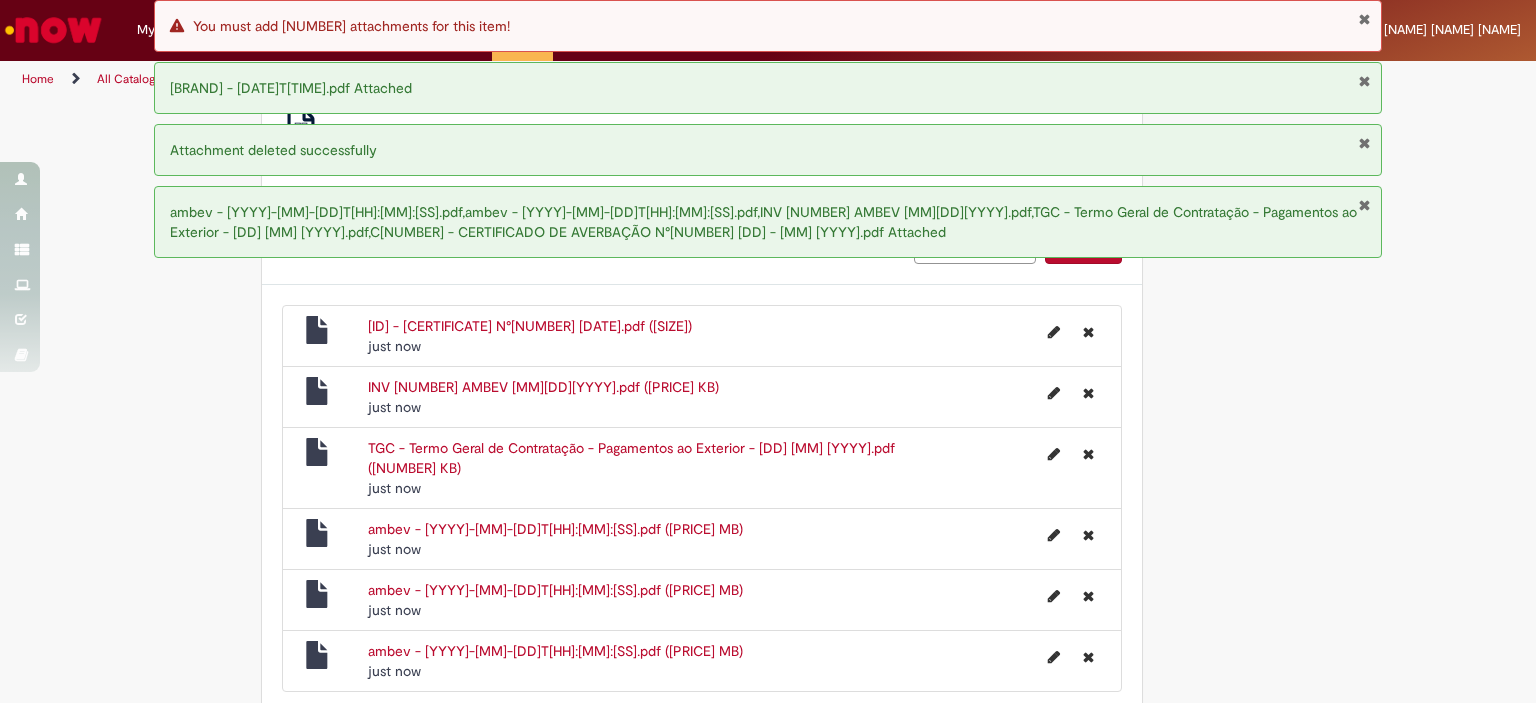 scroll, scrollTop: 1953, scrollLeft: 0, axis: vertical 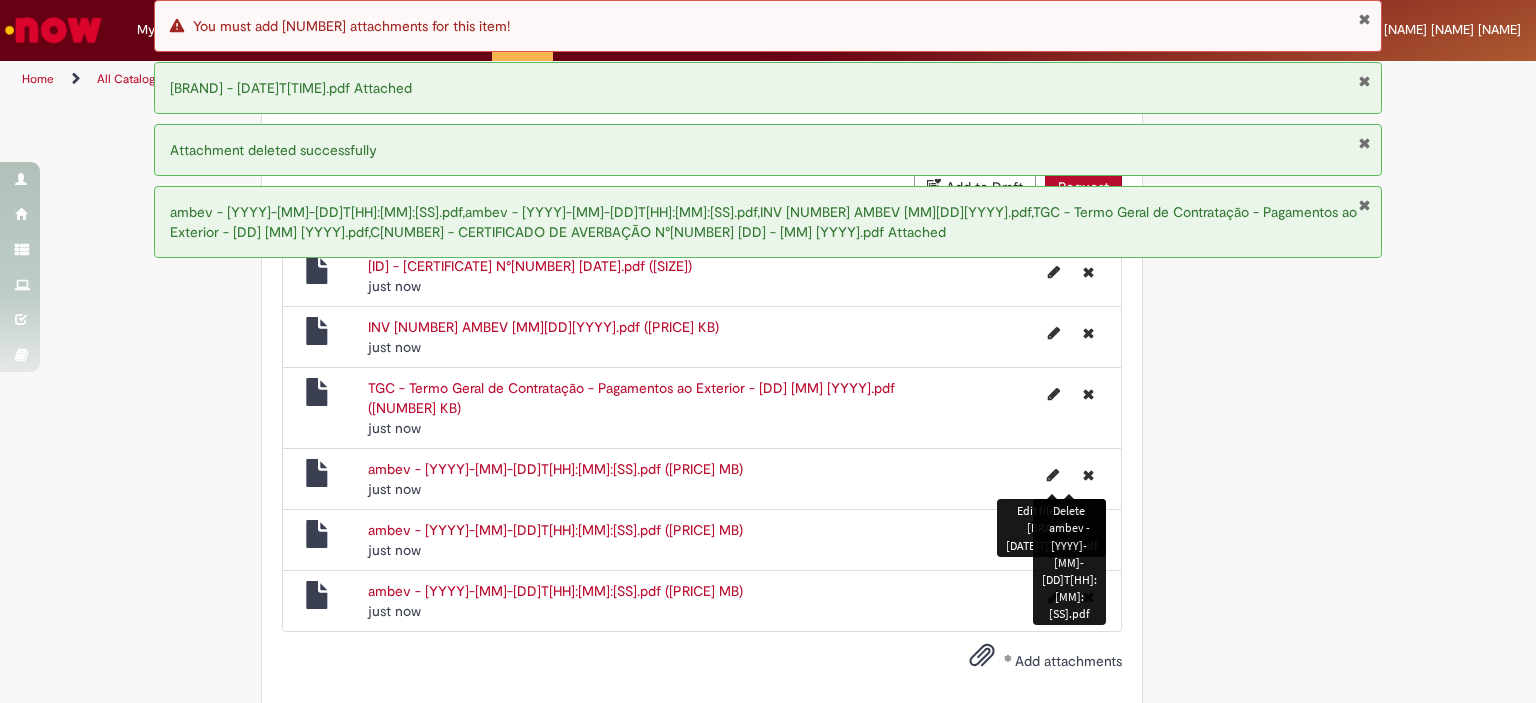 click at bounding box center [1088, 475] 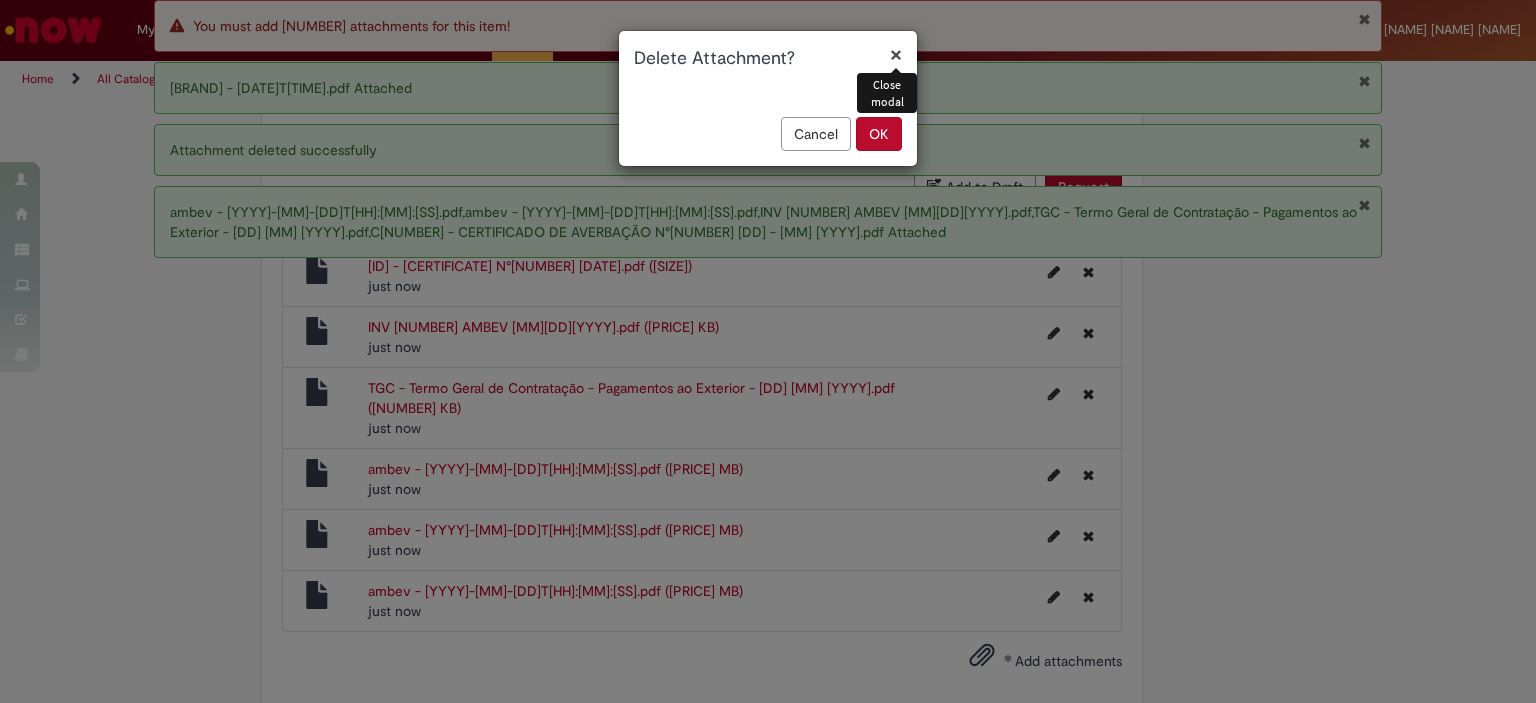 click on "OK" at bounding box center [879, 134] 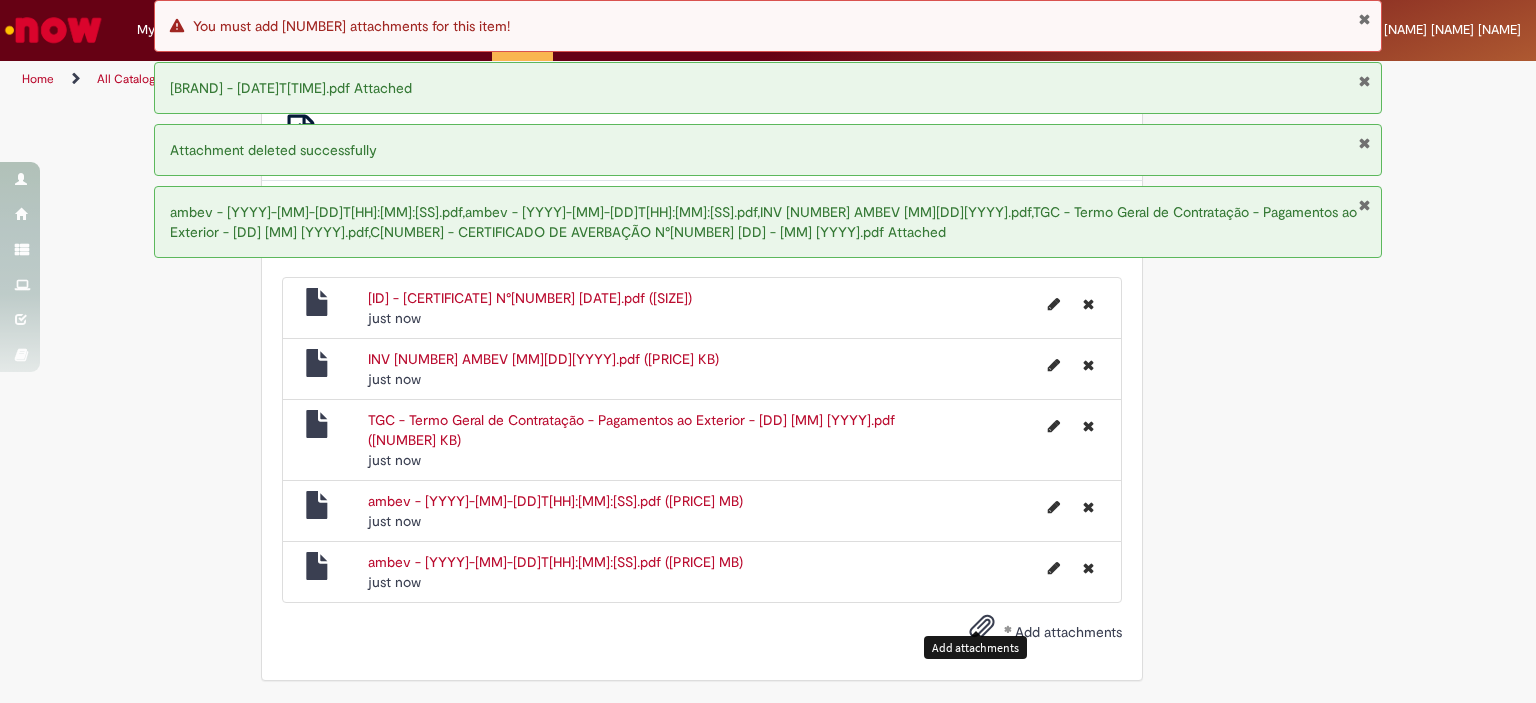 scroll, scrollTop: 1893, scrollLeft: 0, axis: vertical 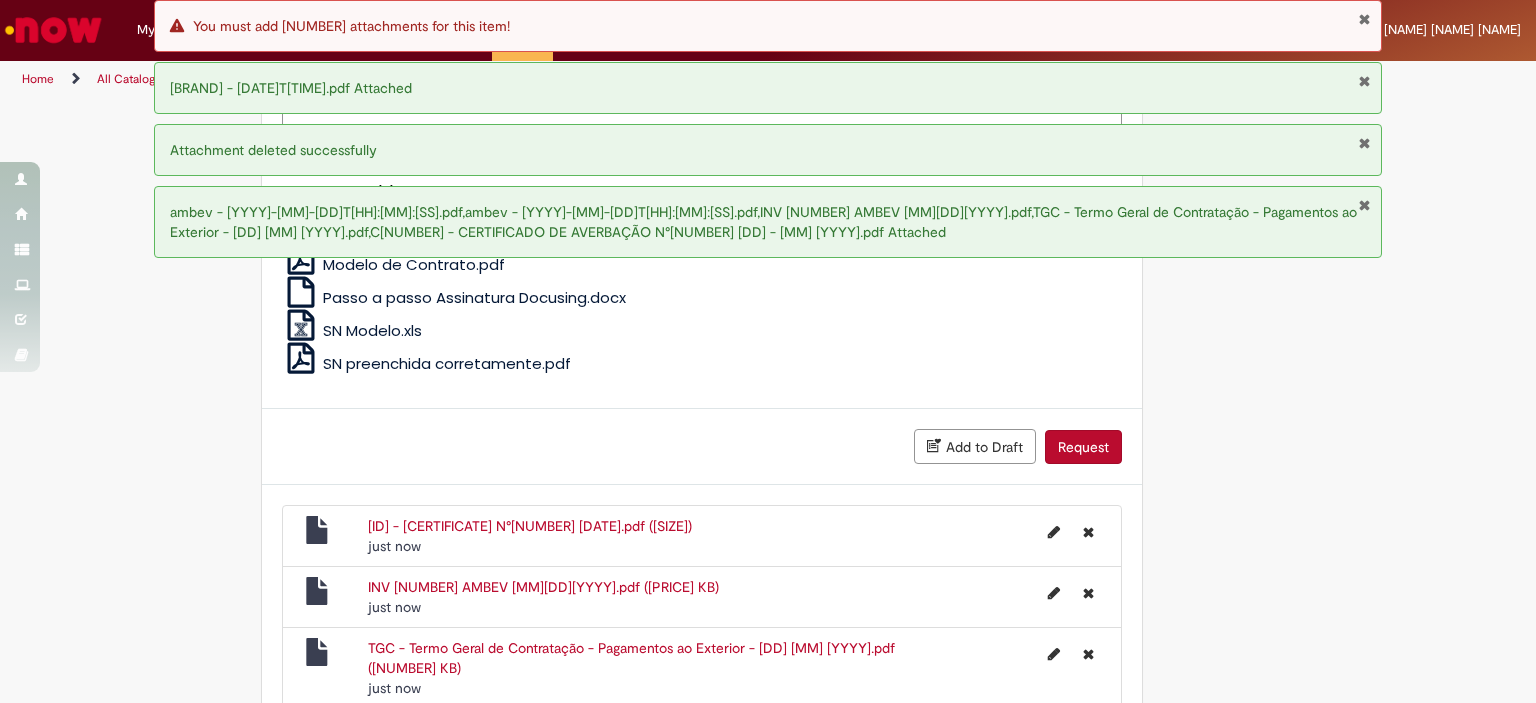 click on "Request" at bounding box center (1083, 447) 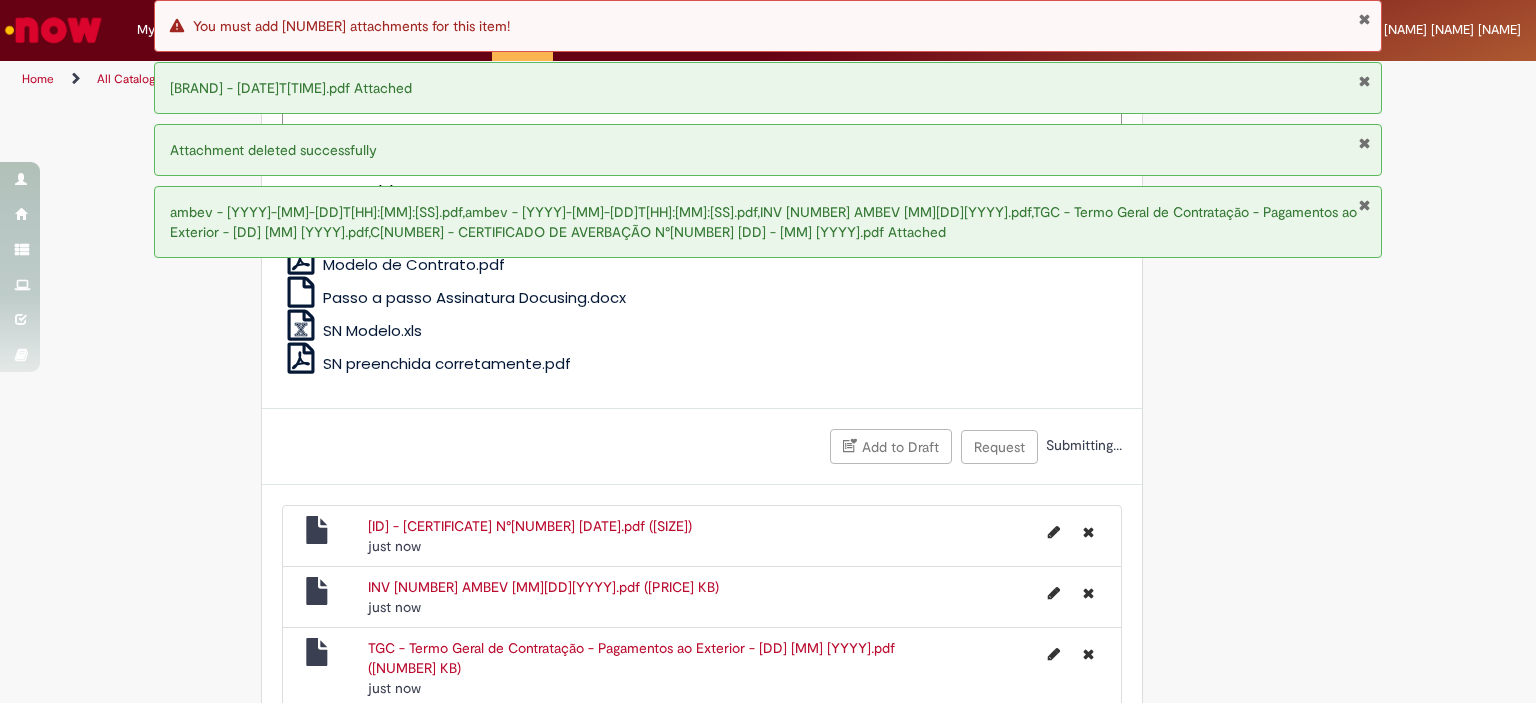 click at bounding box center (1364, 19) 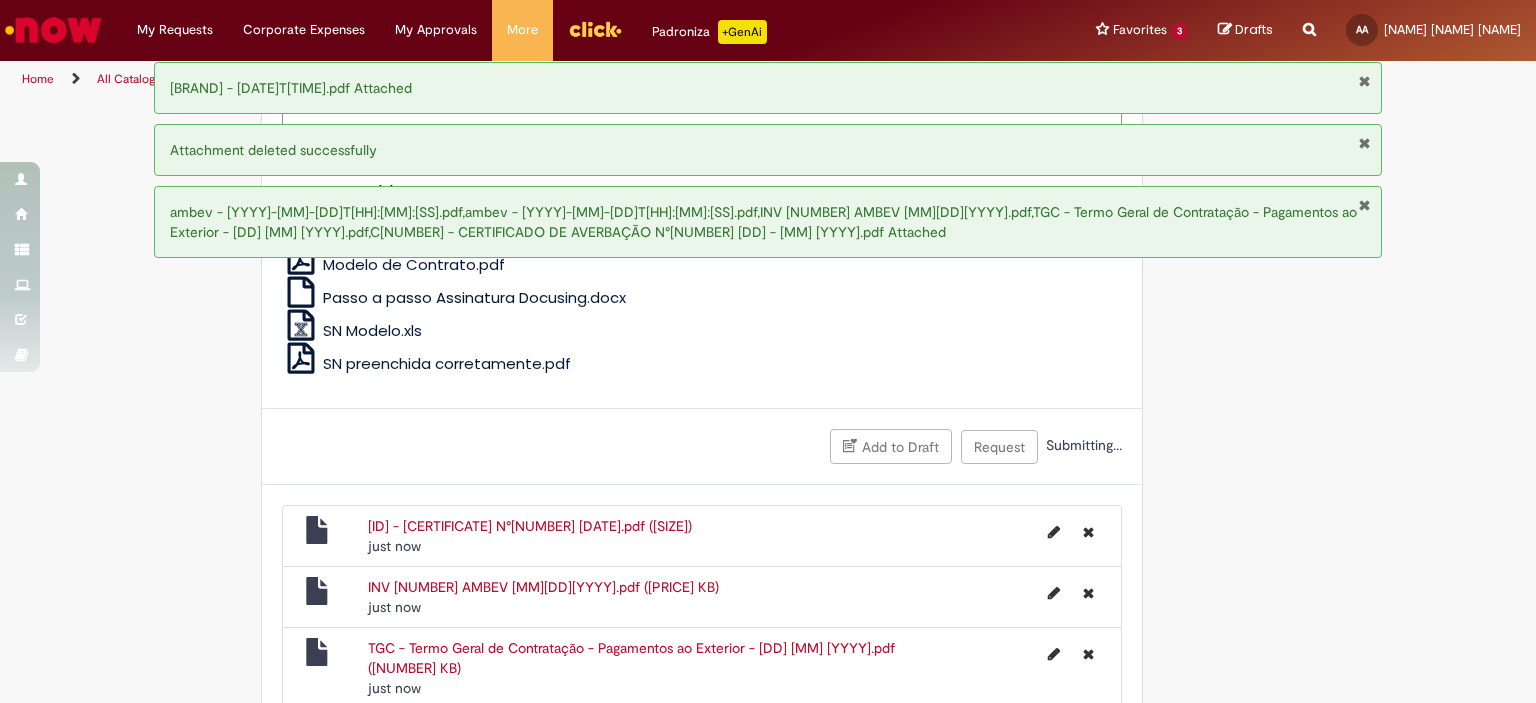 click at bounding box center (1364, 81) 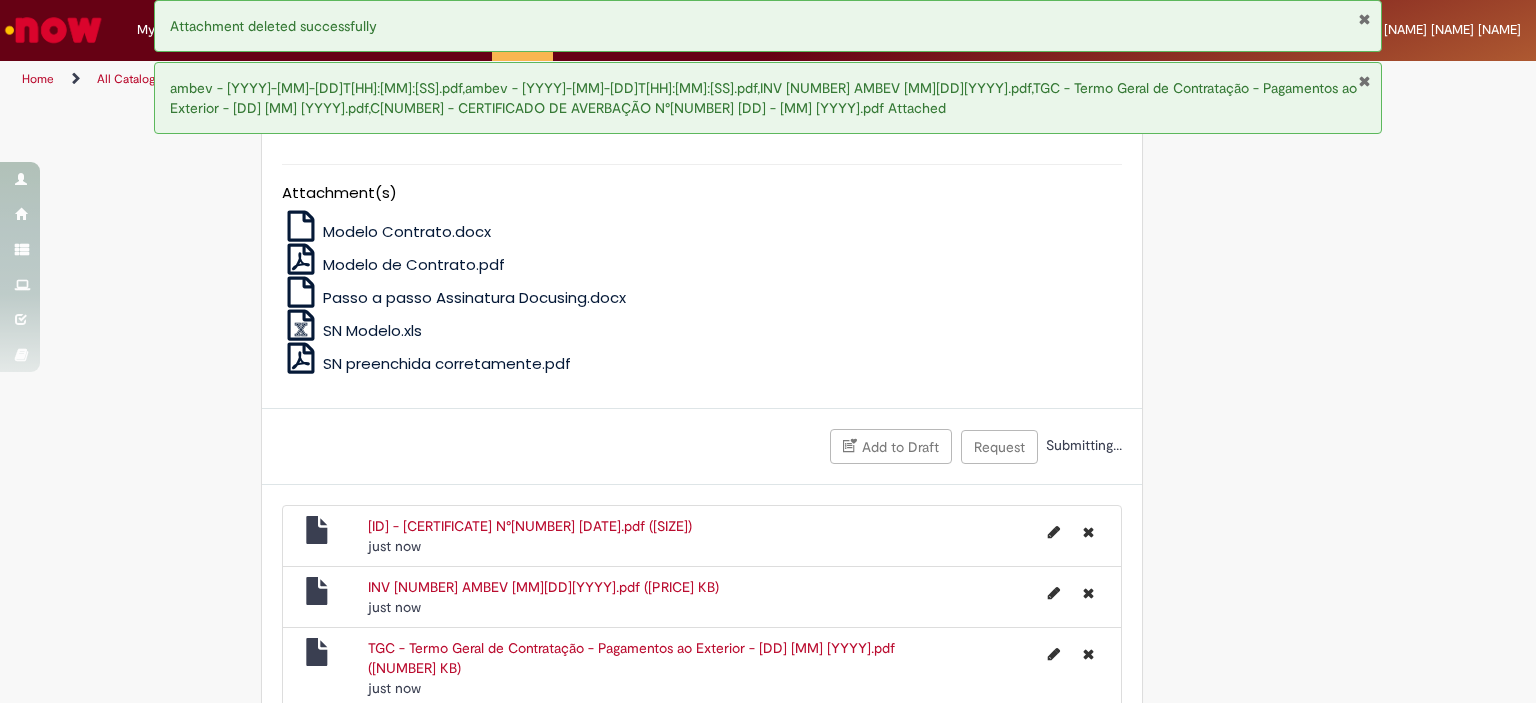 click at bounding box center (1364, 81) 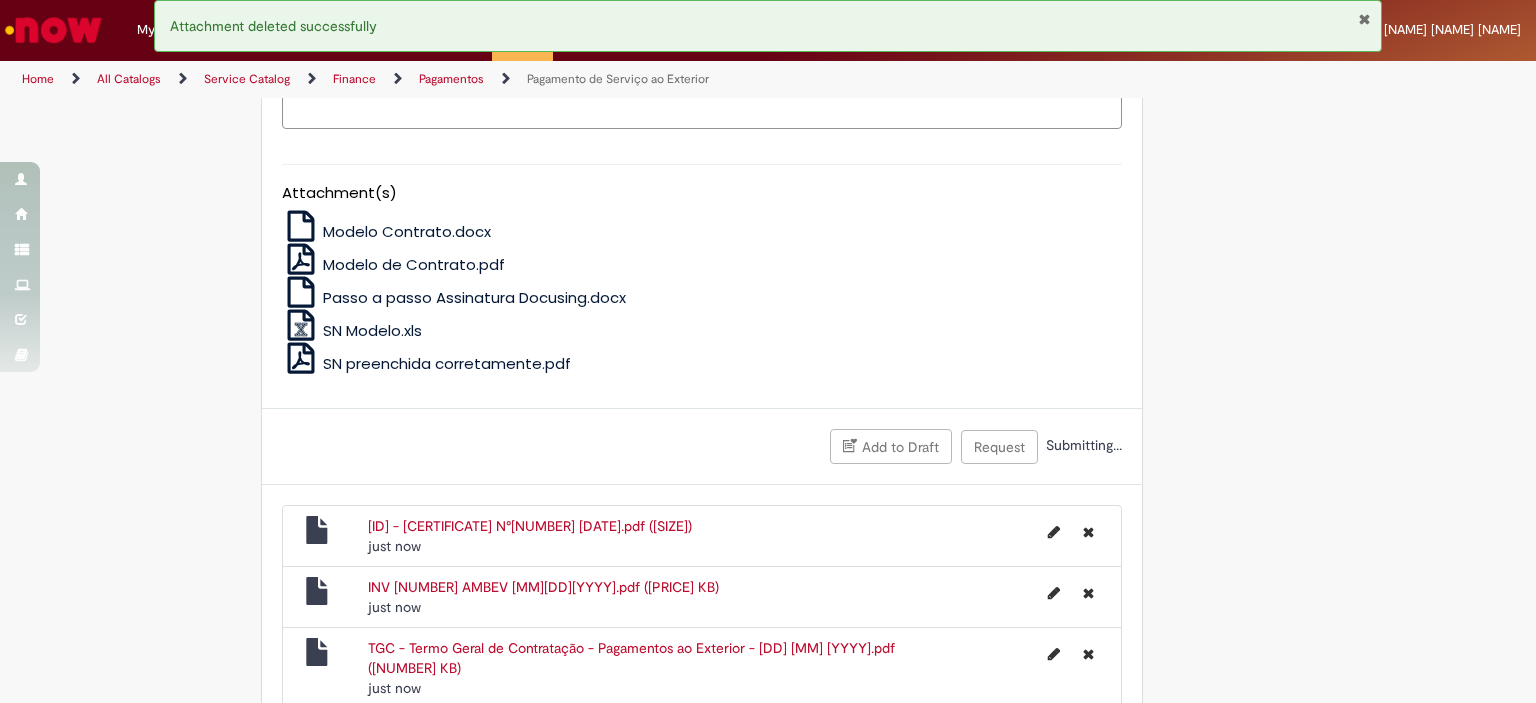 click at bounding box center [1364, 81] 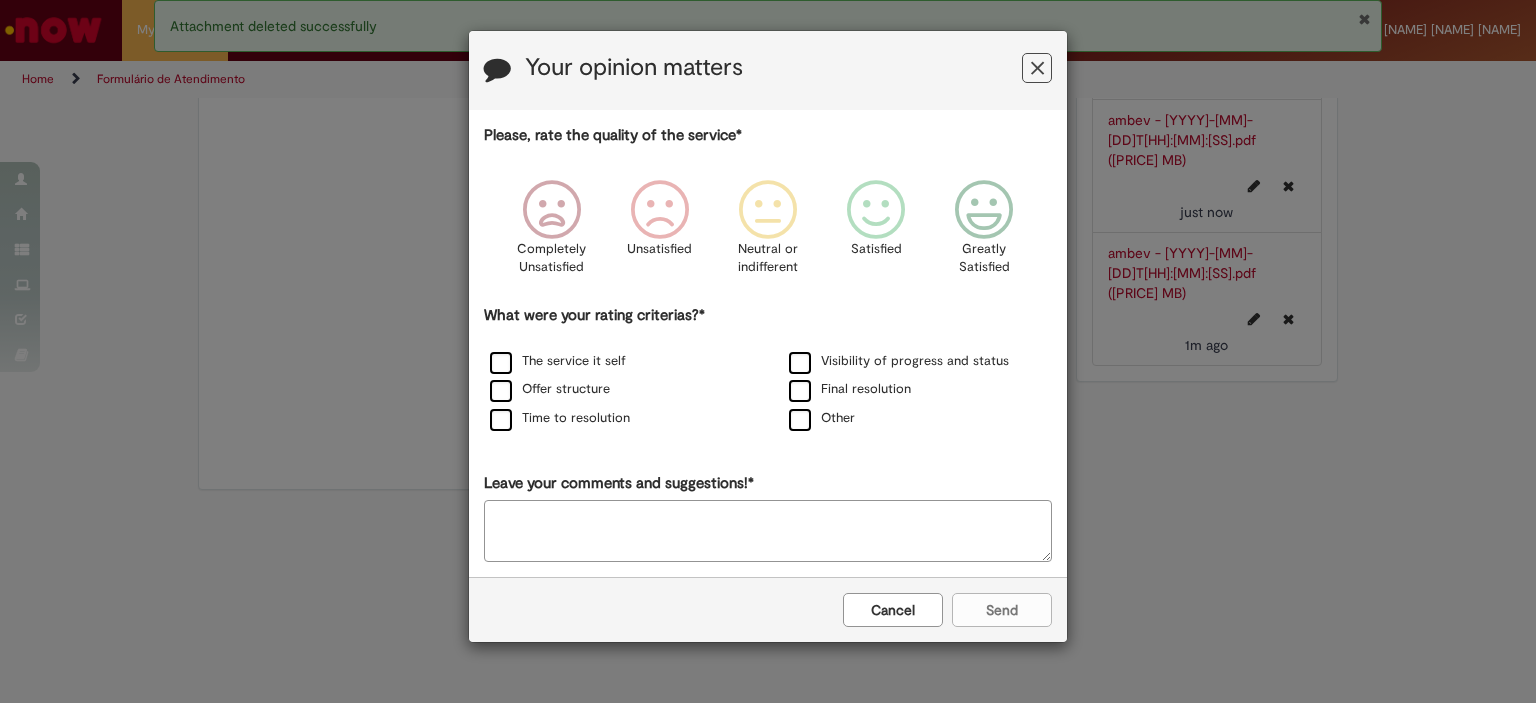 scroll, scrollTop: 0, scrollLeft: 0, axis: both 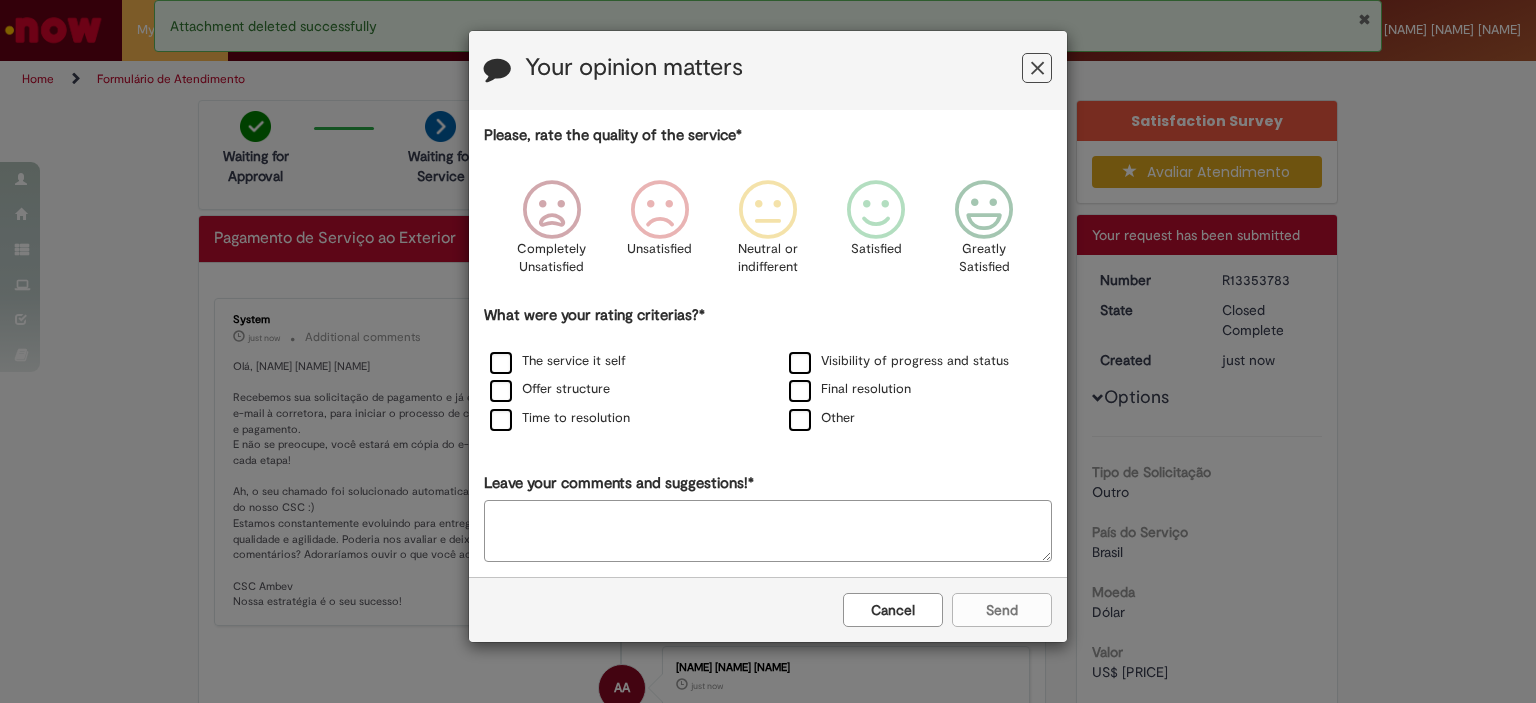 click at bounding box center (1037, 68) 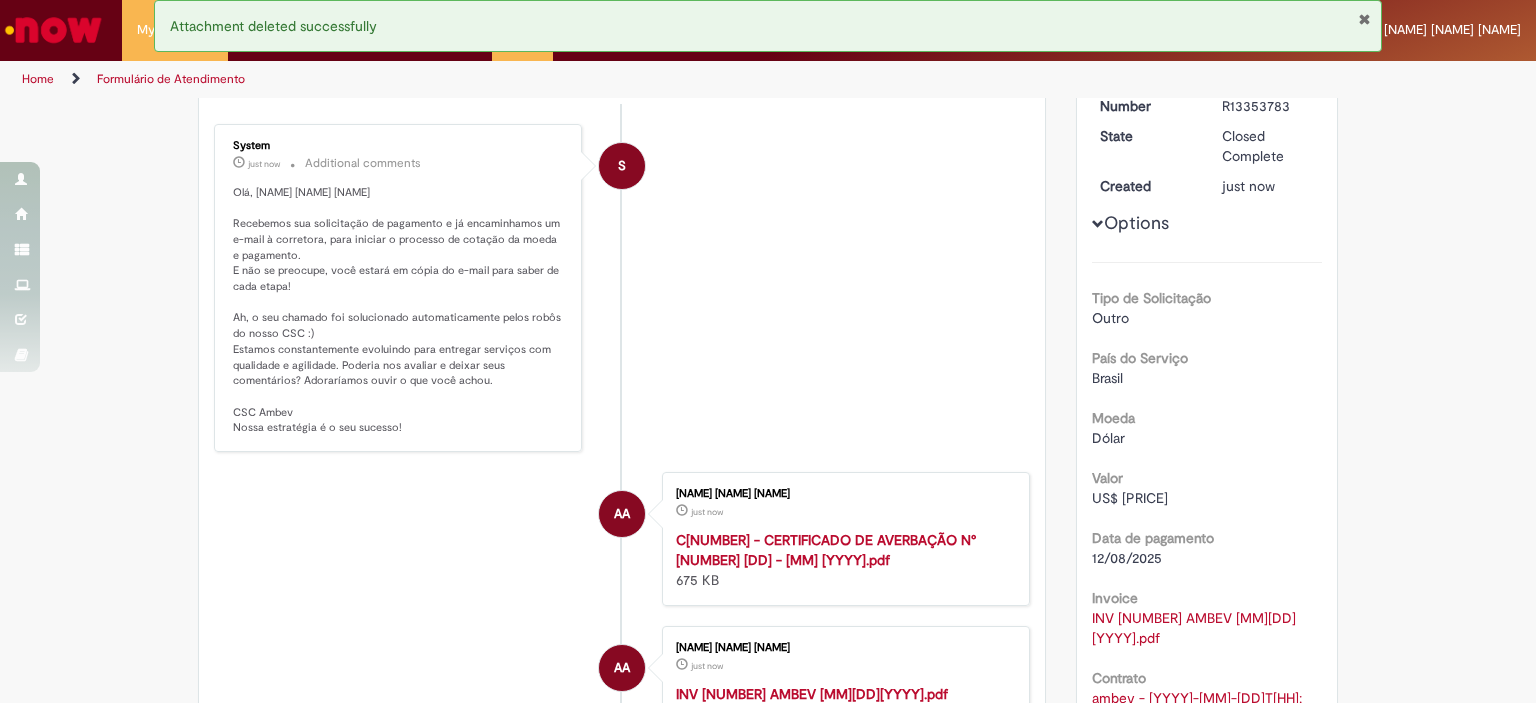 scroll, scrollTop: 0, scrollLeft: 0, axis: both 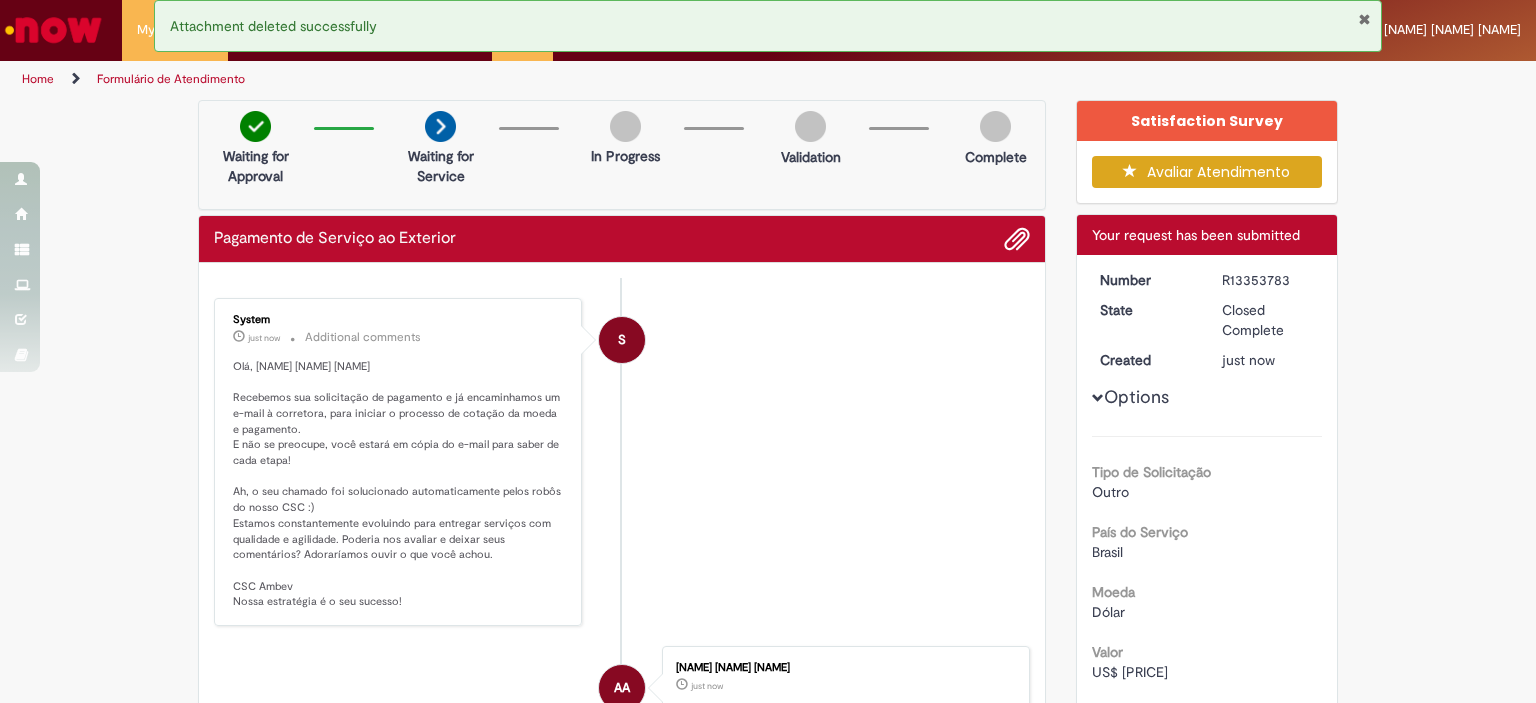 drag, startPoint x: 1299, startPoint y: 271, endPoint x: 1208, endPoint y: 281, distance: 91.5478 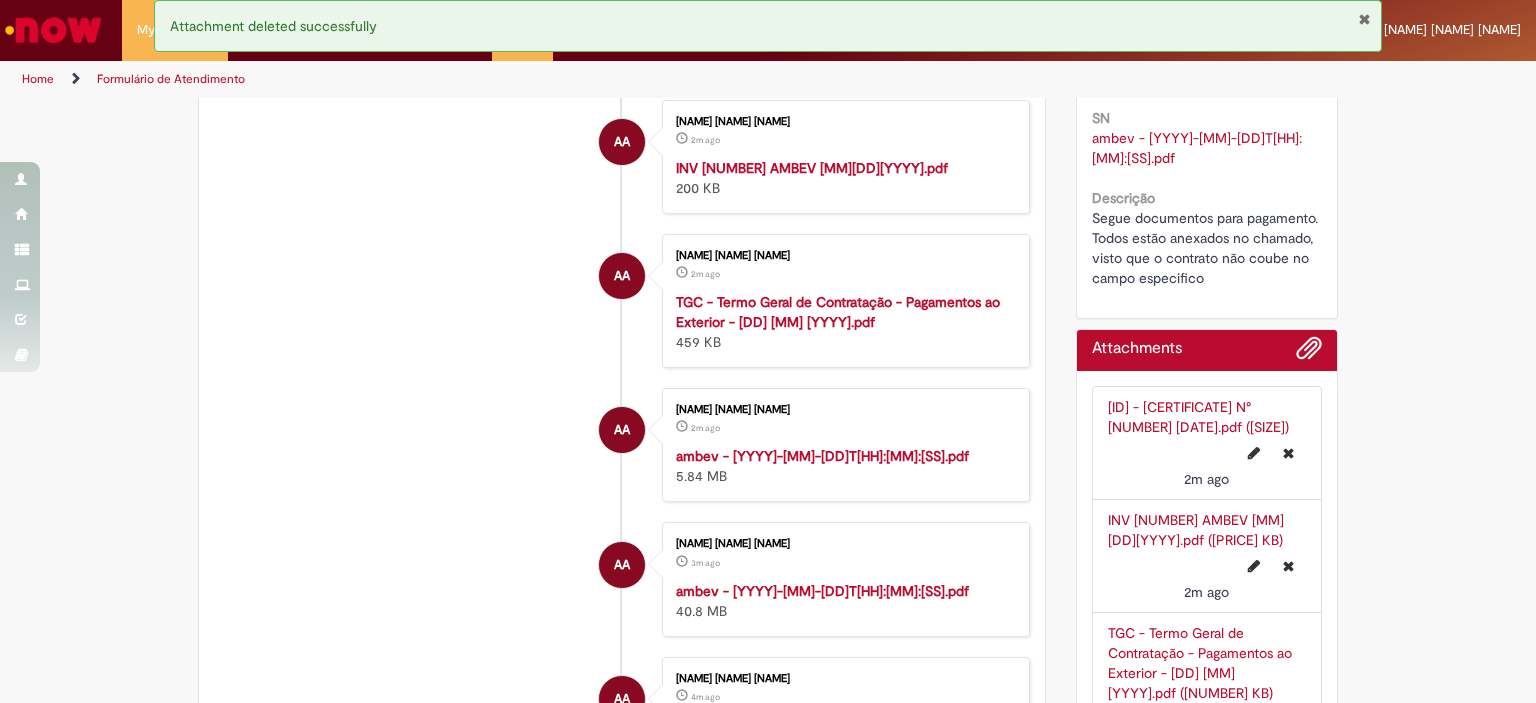 scroll, scrollTop: 900, scrollLeft: 0, axis: vertical 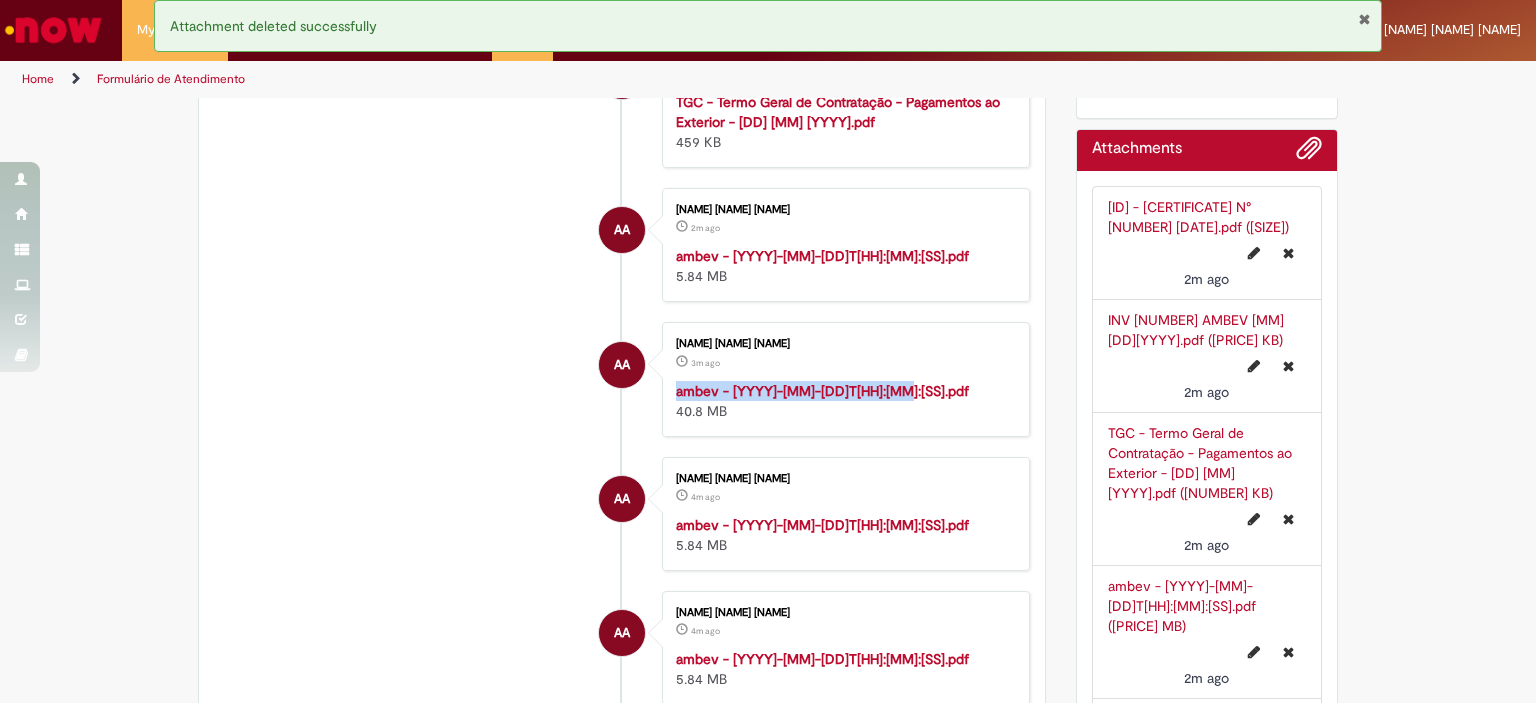 drag, startPoint x: 912, startPoint y: 382, endPoint x: 666, endPoint y: 384, distance: 246.00813 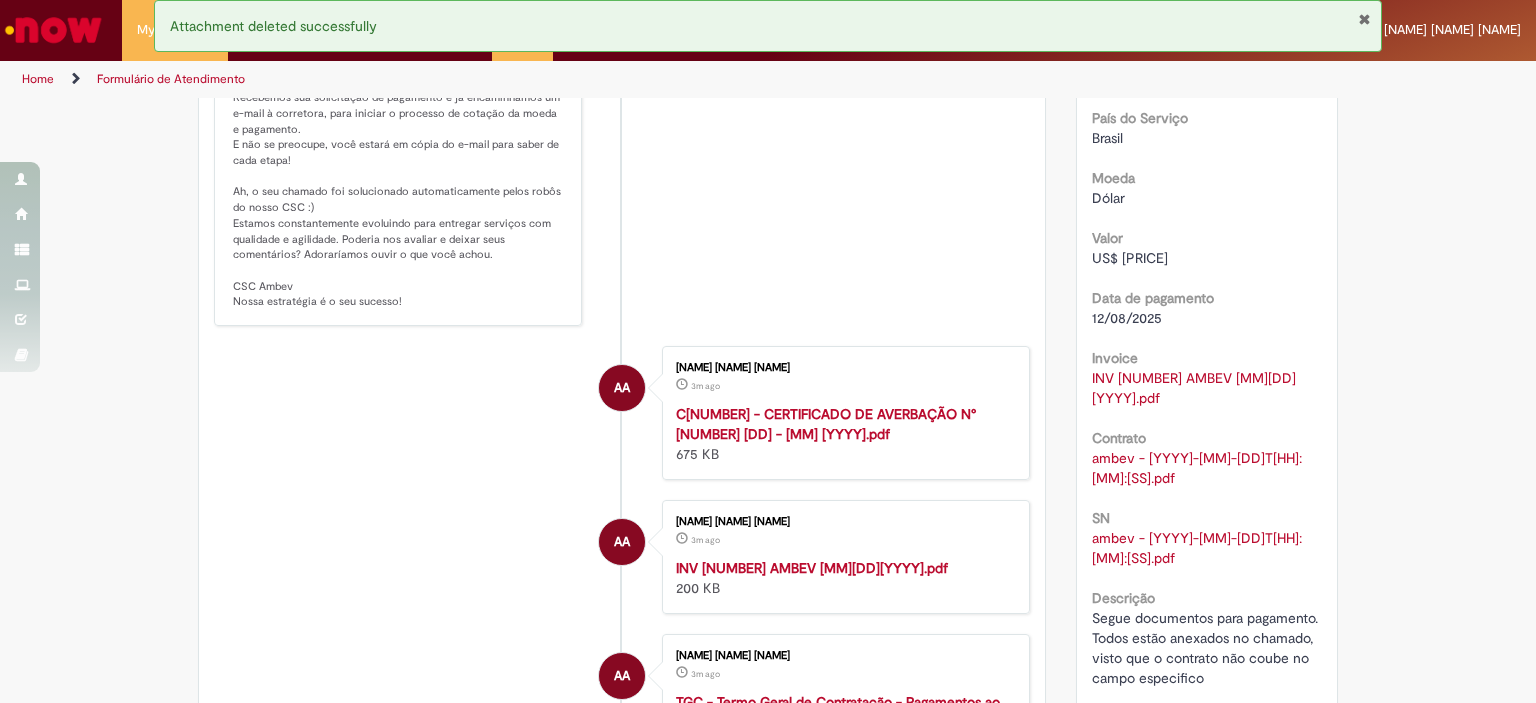 scroll, scrollTop: 0, scrollLeft: 0, axis: both 